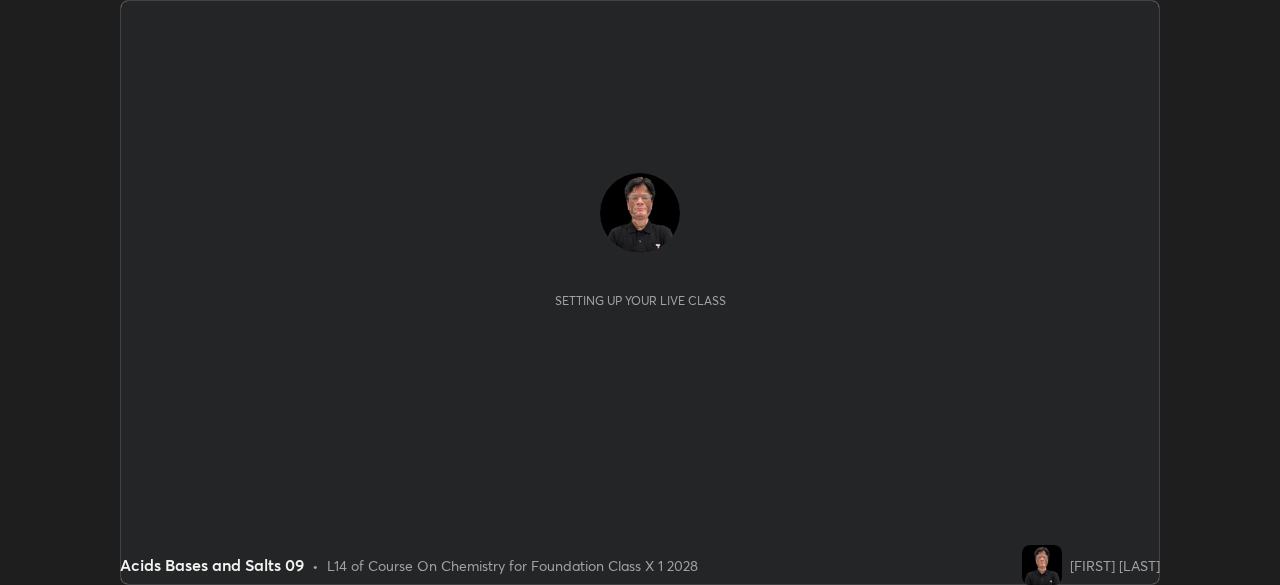 scroll, scrollTop: 0, scrollLeft: 0, axis: both 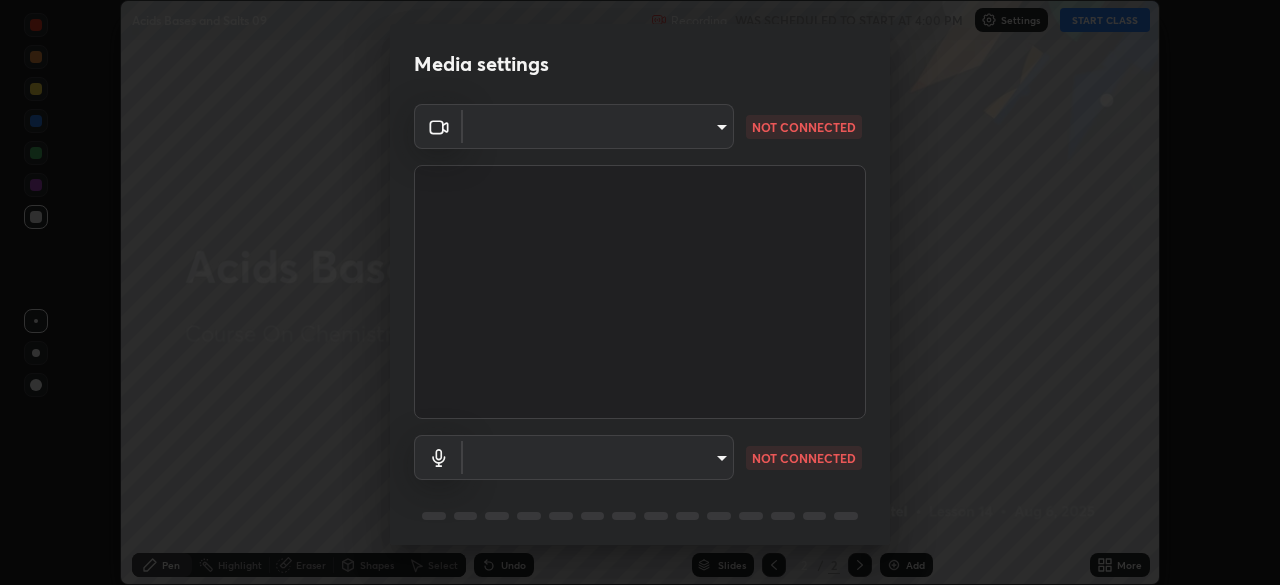 click on "Erase all Acids Bases and Salts 09 Recording WAS SCHEDULED TO START AT  4:00 PM Settings START CLASS Setting up your live class Acids Bases and Salts 09 • L14 of Course On Chemistry for Foundation Class X 1 2028 [FIRST] [LAST] Pen Highlight Eraser Shapes Select Undo Slides 2 / 2 Add More No doubts shared Encourage your learners to ask a doubt for better clarity Report an issue Reason for reporting Buffering Chat not working Audio - Video sync issue Educator video quality low ​ Attach an image Report Media settings ​ NOT CONNECTED ​ NOT CONNECTED 1 / 5 Next" at bounding box center [640, 292] 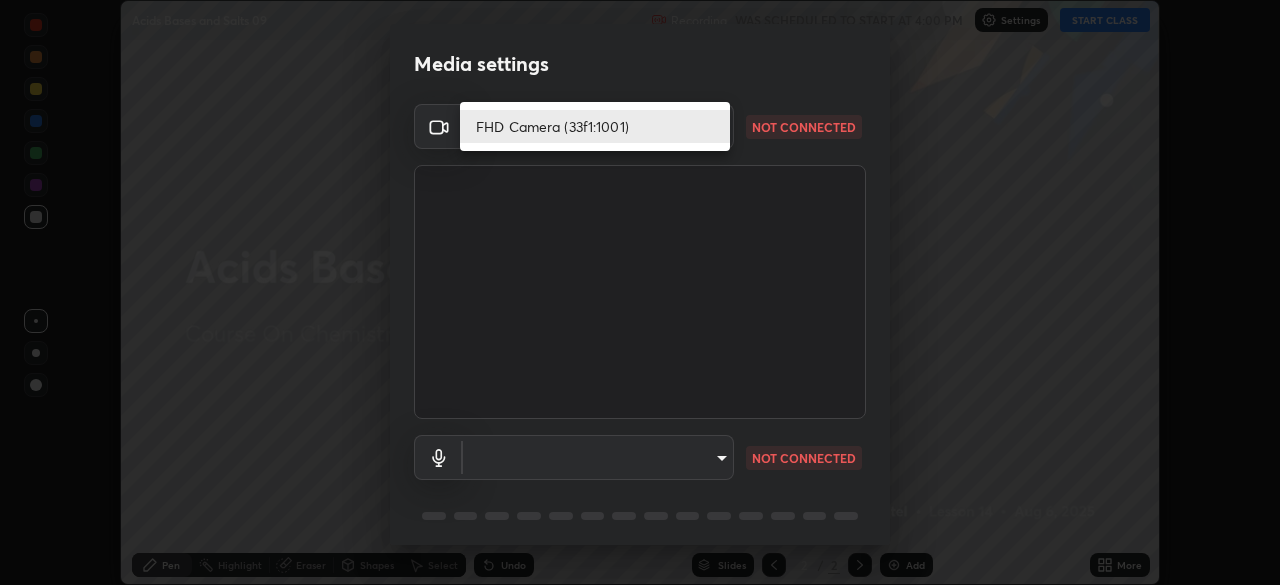 click at bounding box center (640, 292) 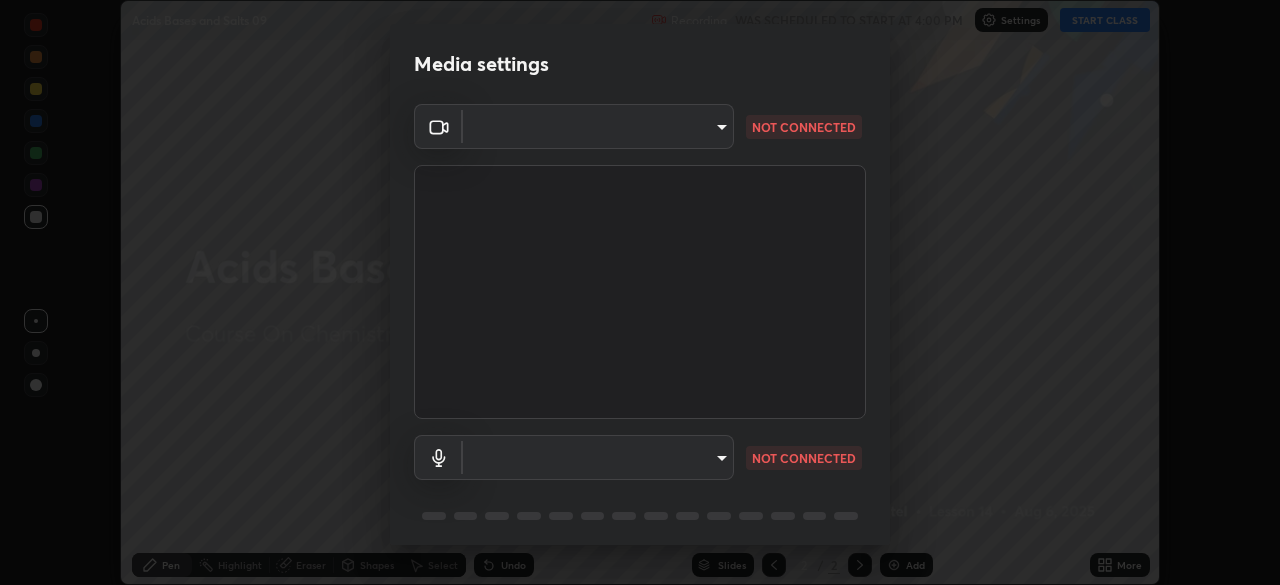 click on "Erase all Acids Bases and Salts 09 Recording WAS SCHEDULED TO START AT  4:00 PM Settings START CLASS Setting up your live class Acids Bases and Salts 09 • L14 of Course On Chemistry for Foundation Class X 1 2028 [FIRST] [LAST] Pen Highlight Eraser Shapes Select Undo Slides 2 / 2 Add More No doubts shared Encourage your learners to ask a doubt for better clarity Report an issue Reason for reporting Buffering Chat not working Audio - Video sync issue Educator video quality low ​ Attach an image Report Media settings ​ NOT CONNECTED ​ NOT CONNECTED 1 / 5 Next" at bounding box center [640, 292] 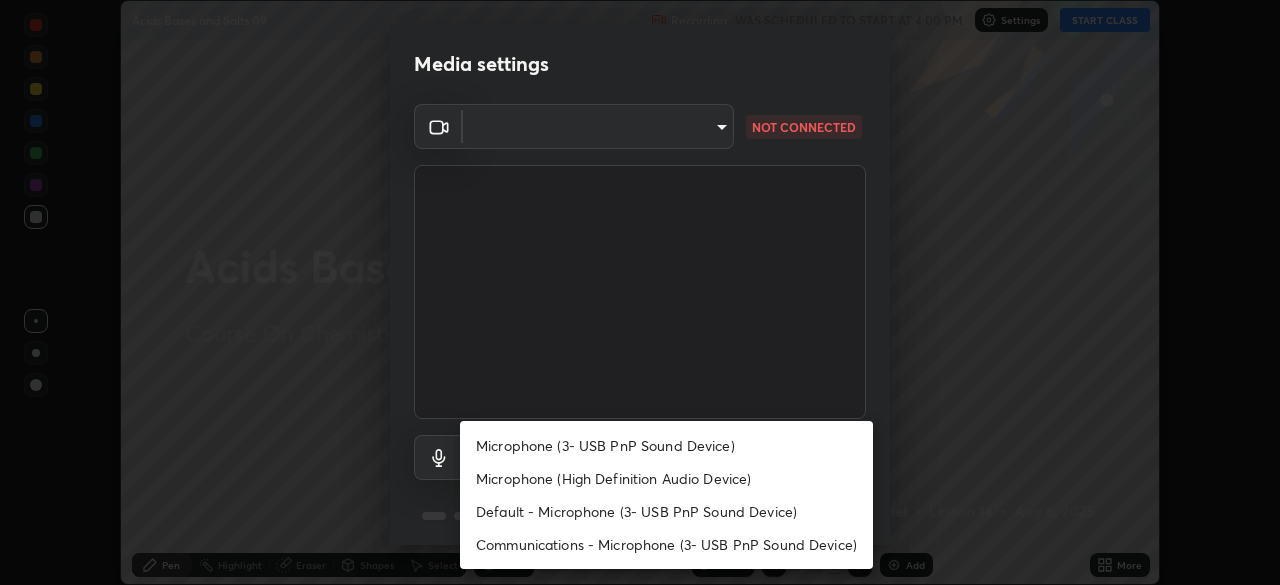 click on "Microphone (3- USB PnP Sound Device)" at bounding box center (666, 445) 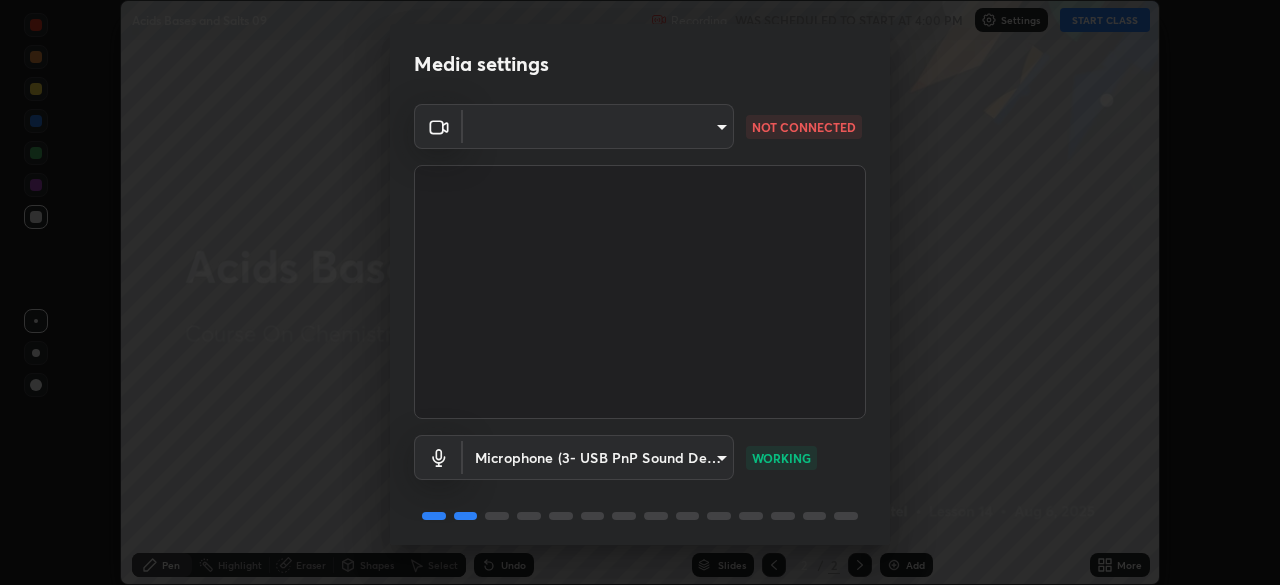 scroll, scrollTop: 71, scrollLeft: 0, axis: vertical 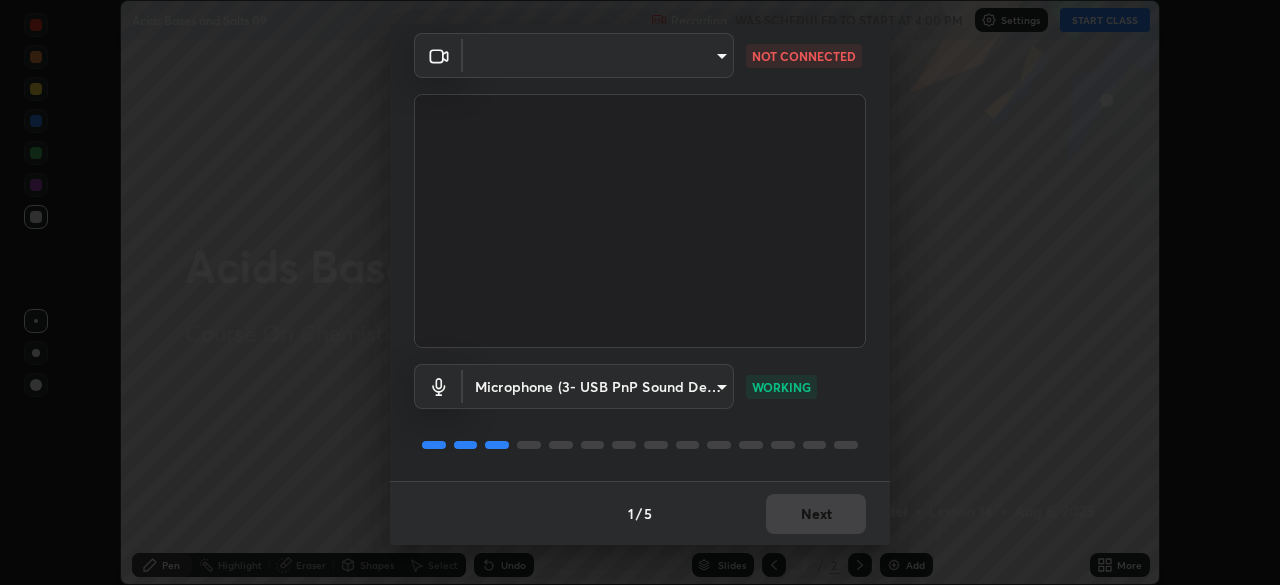 click on "1 / 5 Next" at bounding box center (640, 513) 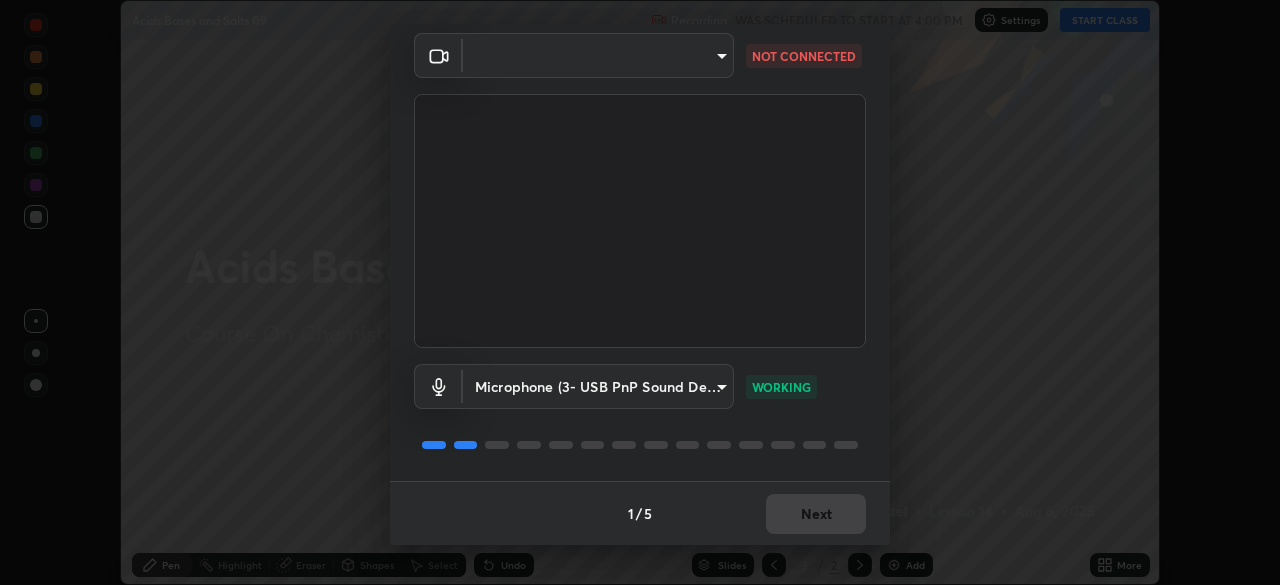 click on "Erase all Acids Bases and Salts 09 Recording WAS SCHEDULED TO START AT  4:00 PM Settings START CLASS Setting up your live class Acids Bases and Salts 09 • L14 of Course On Chemistry for Foundation Class X 1 2028 [FIRST] [LAST] Pen Highlight Eraser Shapes Select Undo Slides 2 / 2 Add More No doubts shared Encourage your learners to ask a doubt for better clarity Report an issue Reason for reporting Buffering Chat not working Audio - Video sync issue Educator video quality low ​ Attach an image Report Media settings ​ NOT CONNECTED Microphone (3- USB PnP Sound Device) [HASH] WORKING 1 / 5 Next" at bounding box center [640, 292] 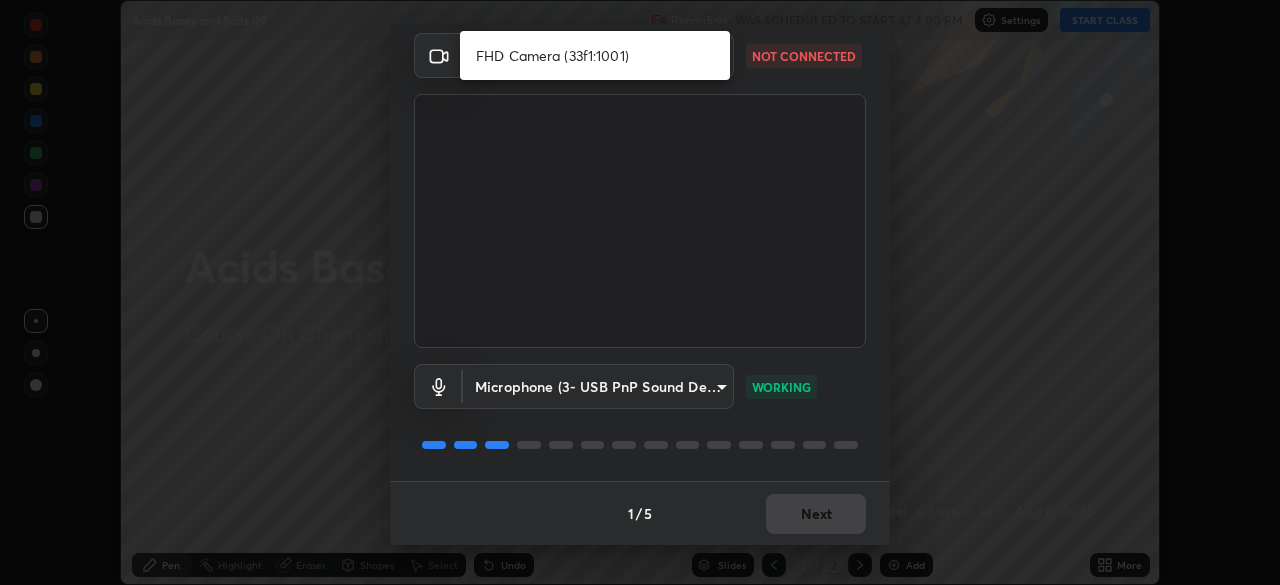 click on "FHD Camera (33f1:1001)" at bounding box center (595, 55) 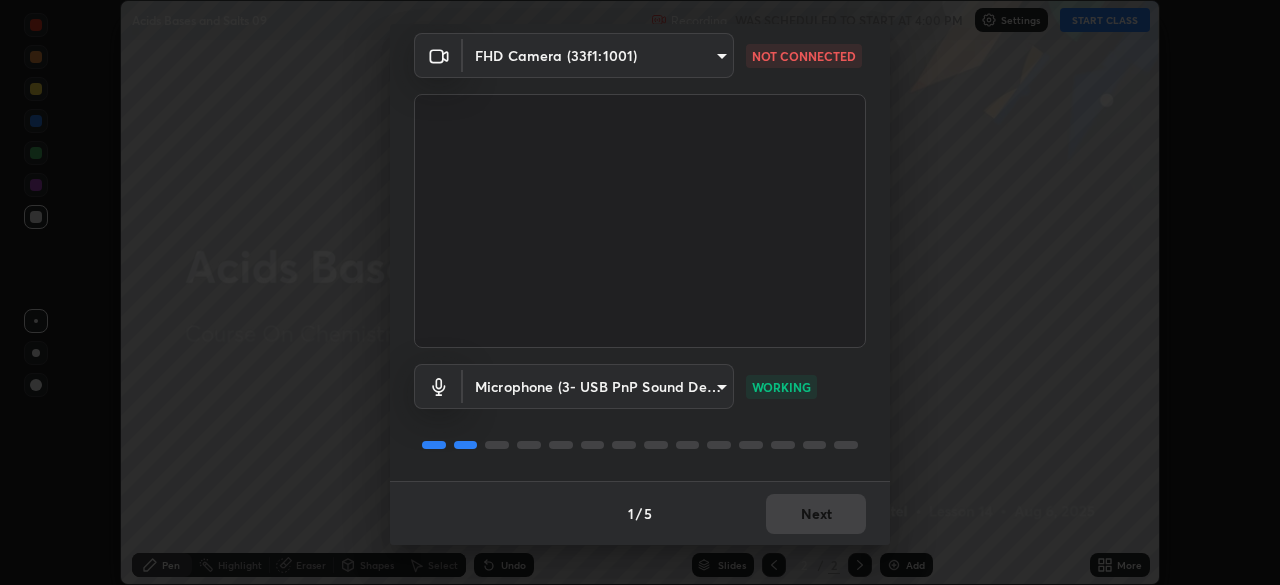 click on "Erase all Acids Bases and Salts 09 Recording WAS SCHEDULED TO START AT  4:00 PM Settings START CLASS Setting up your live class Acids Bases and Salts 09 • L14 of Course On Chemistry for Foundation Class X 1 2028 [FIRST] [LAST] Pen Highlight Eraser Shapes Select Undo Slides 2 / 2 Add More No doubts shared Encourage your learners to ask a doubt for better clarity Report an issue Reason for reporting Buffering Chat not working Audio - Video sync issue Educator video quality low ​ Attach an image Report Media settings FHD Camera (33f1:1001) [HASH] NOT CONNECTED Microphone (3- USB PnP Sound Device) [HASH] WORKING 1 / 5 Next" at bounding box center [640, 292] 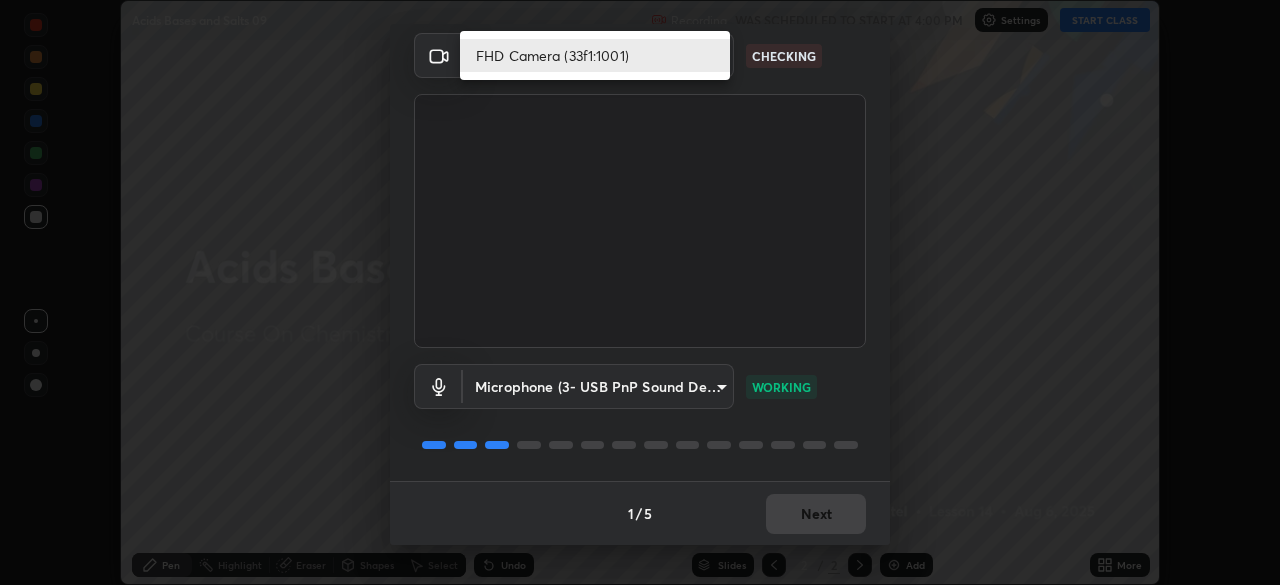 click at bounding box center (640, 292) 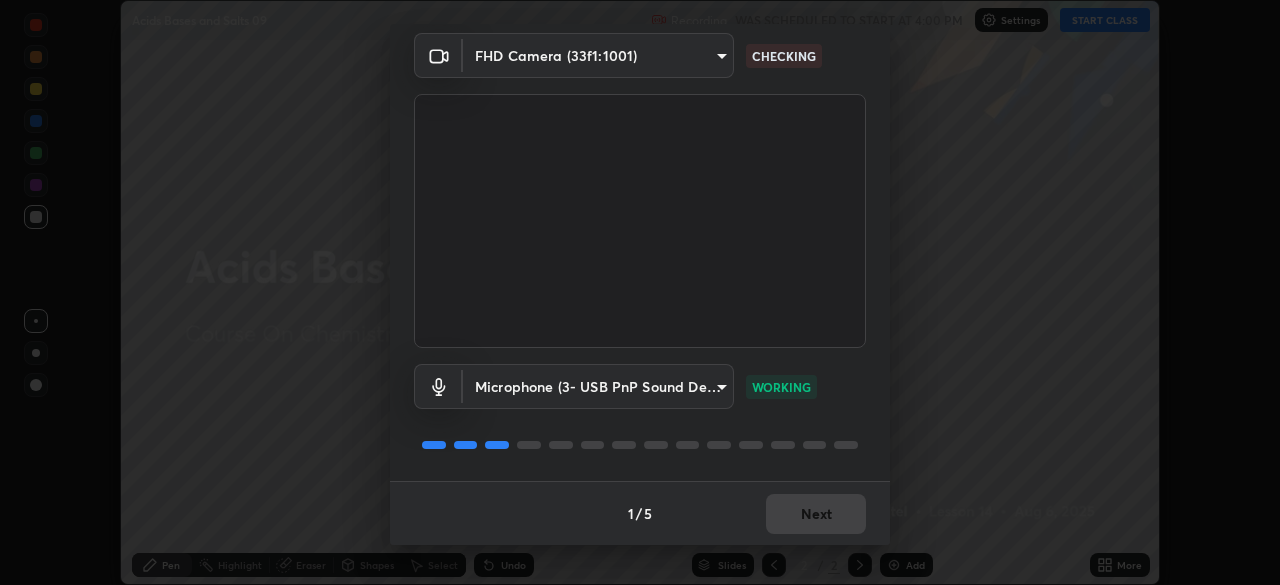 click on "CHECKING" at bounding box center [784, 56] 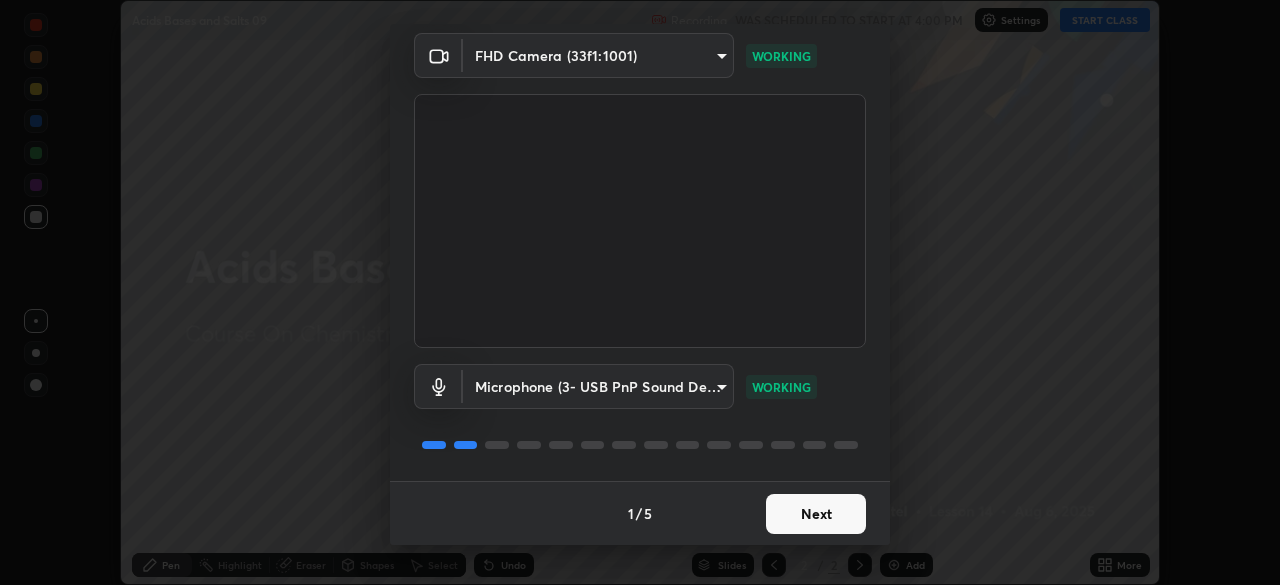 click on "Next" at bounding box center (816, 514) 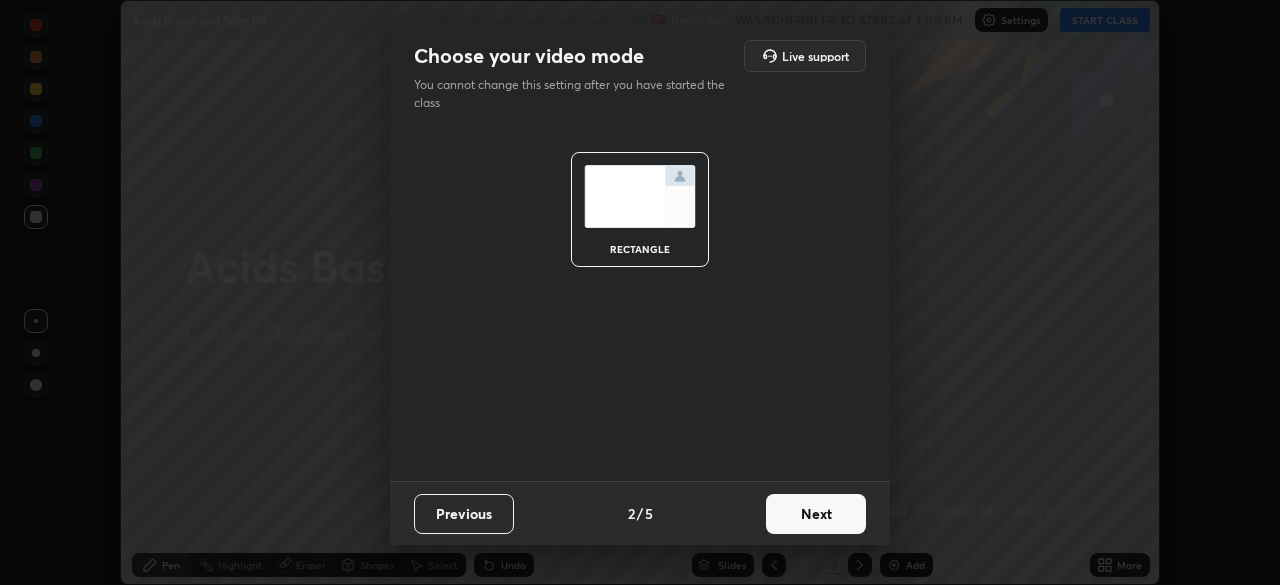 scroll, scrollTop: 0, scrollLeft: 0, axis: both 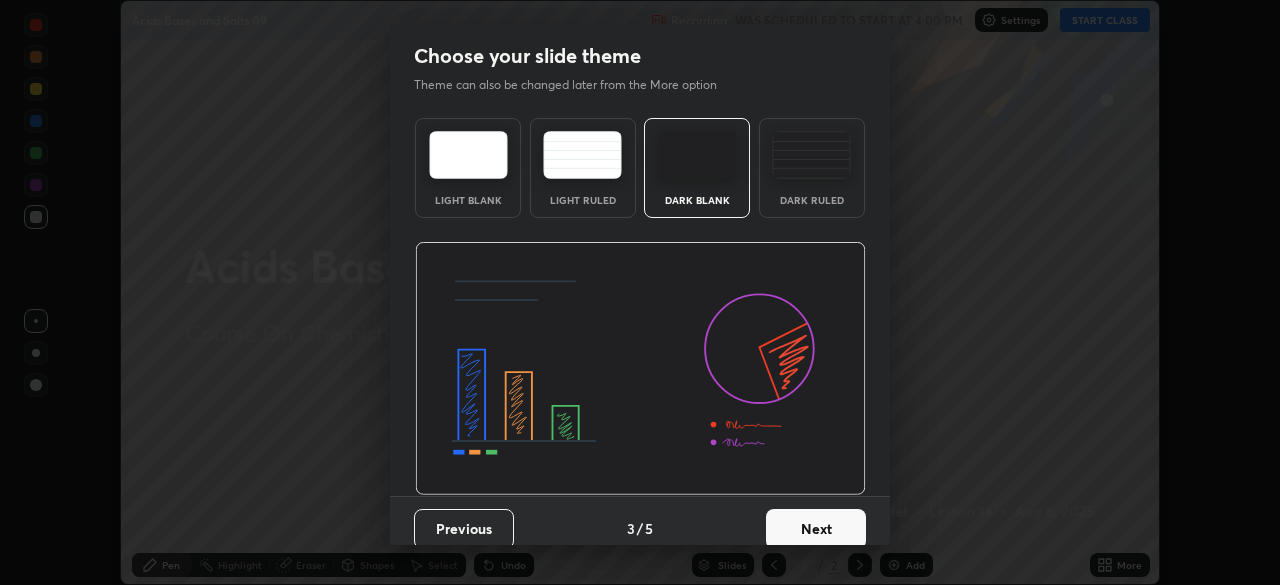 click on "Next" at bounding box center (816, 529) 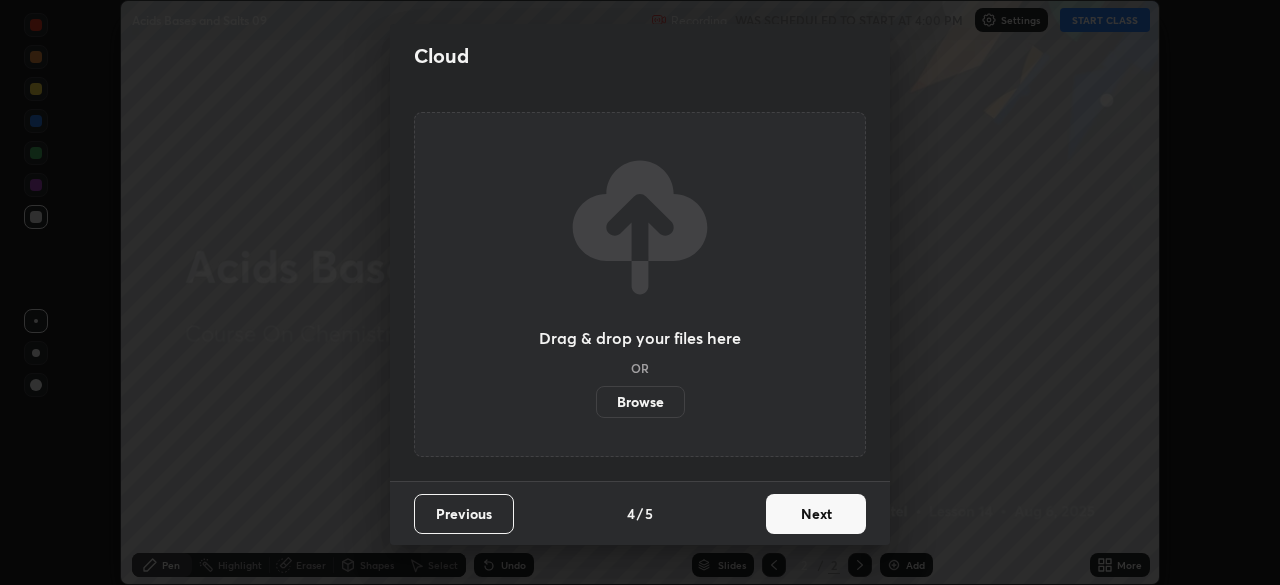 click on "Next" at bounding box center (816, 514) 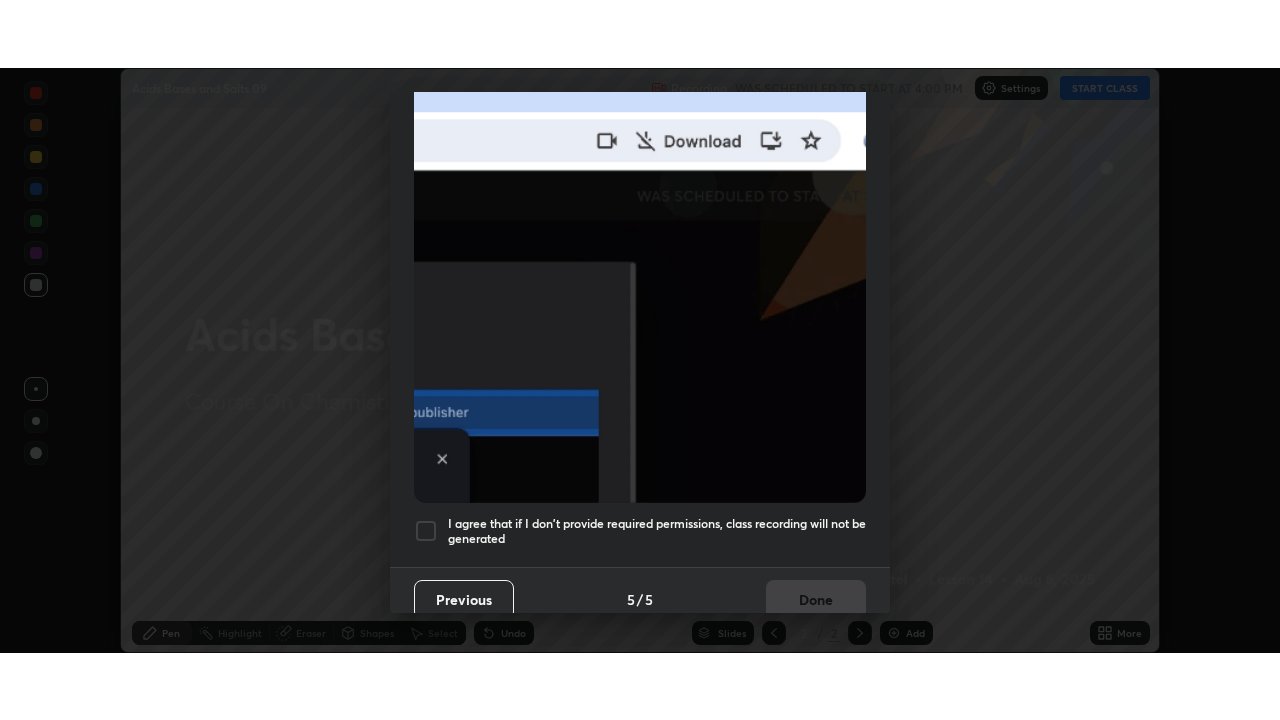 scroll, scrollTop: 475, scrollLeft: 0, axis: vertical 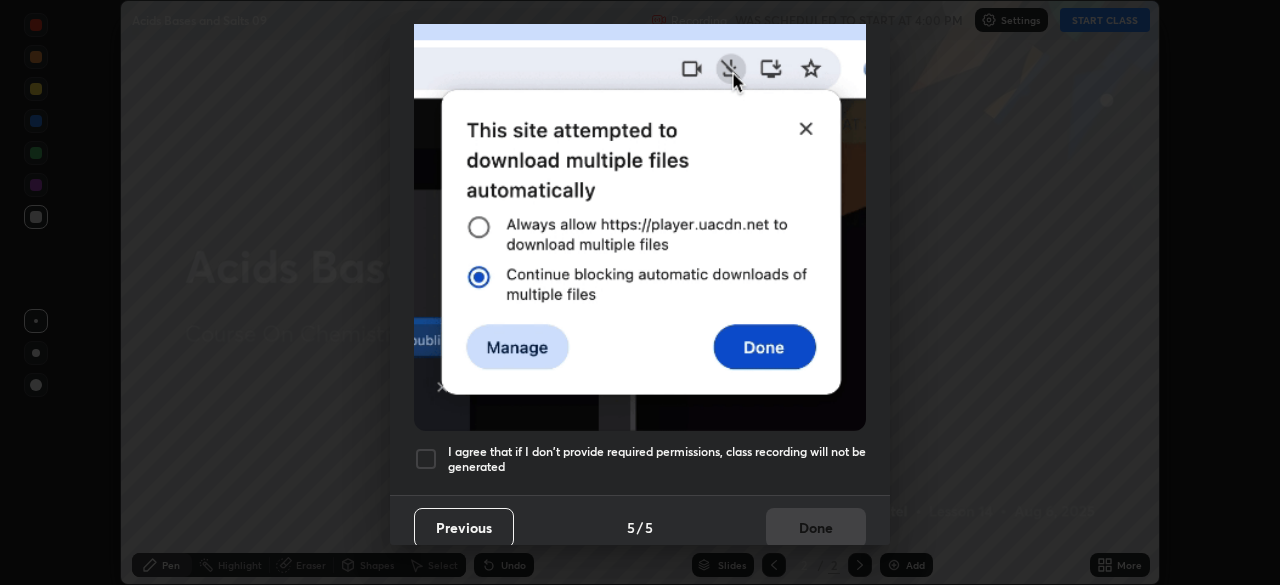click at bounding box center [426, 459] 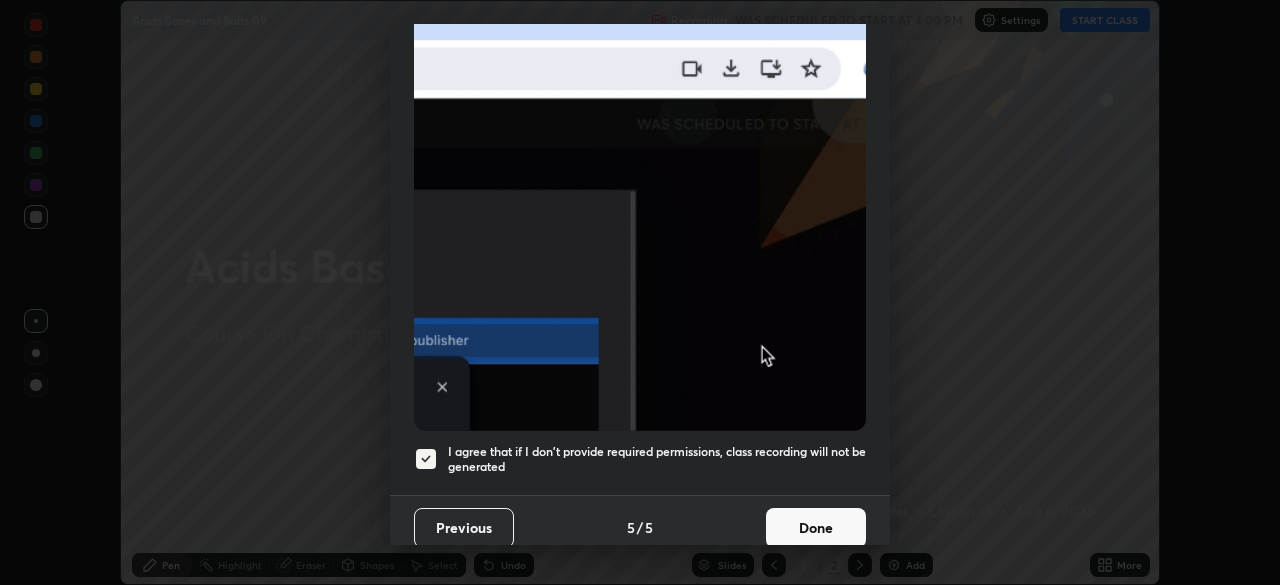 click on "Done" at bounding box center (816, 528) 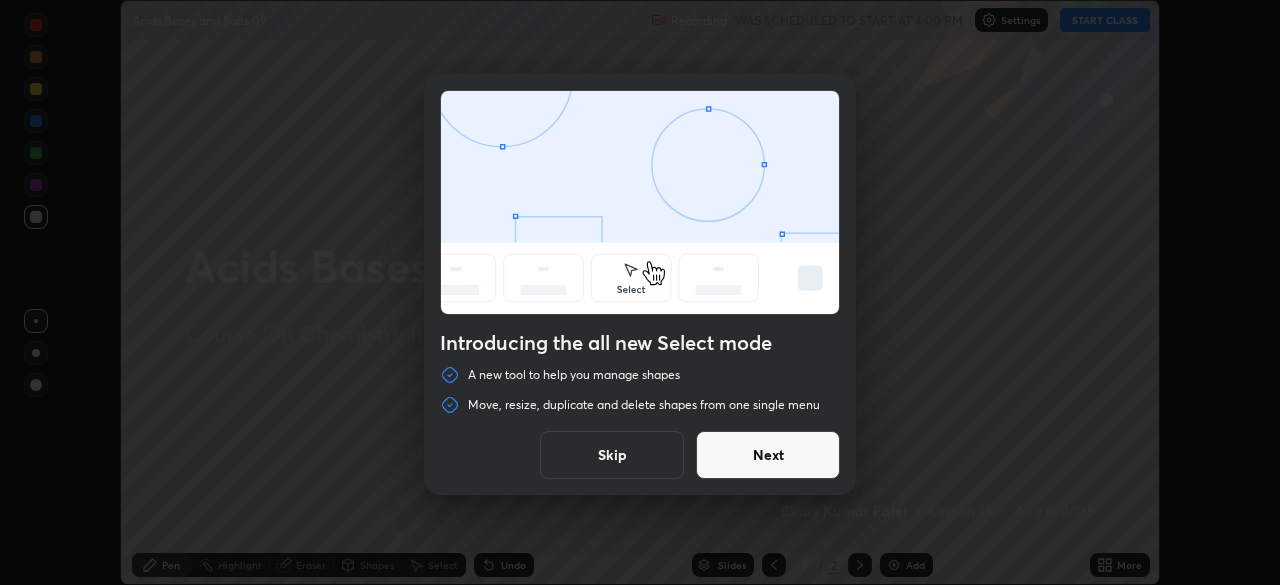 click on "Next" at bounding box center [768, 455] 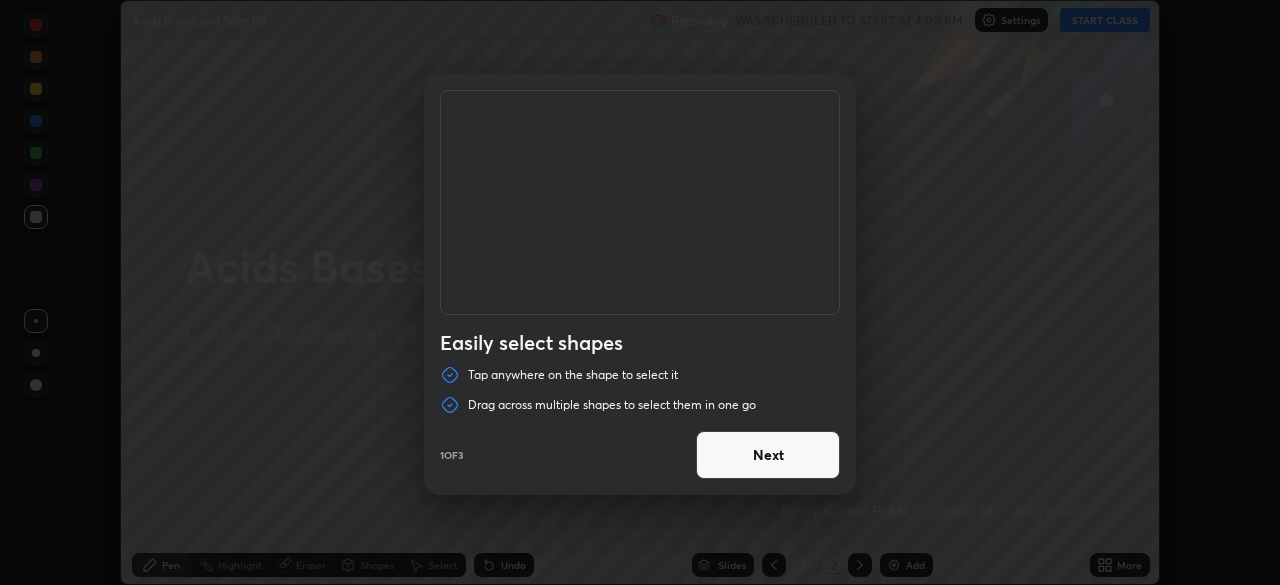 click on "Next" at bounding box center [768, 455] 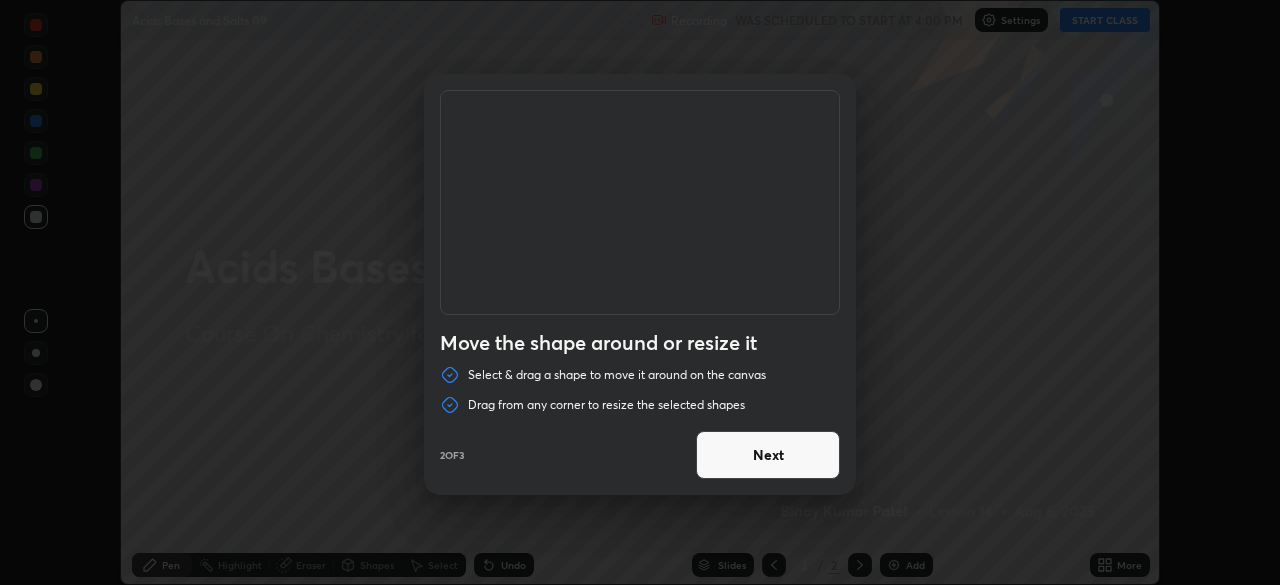 click on "Next" at bounding box center (768, 455) 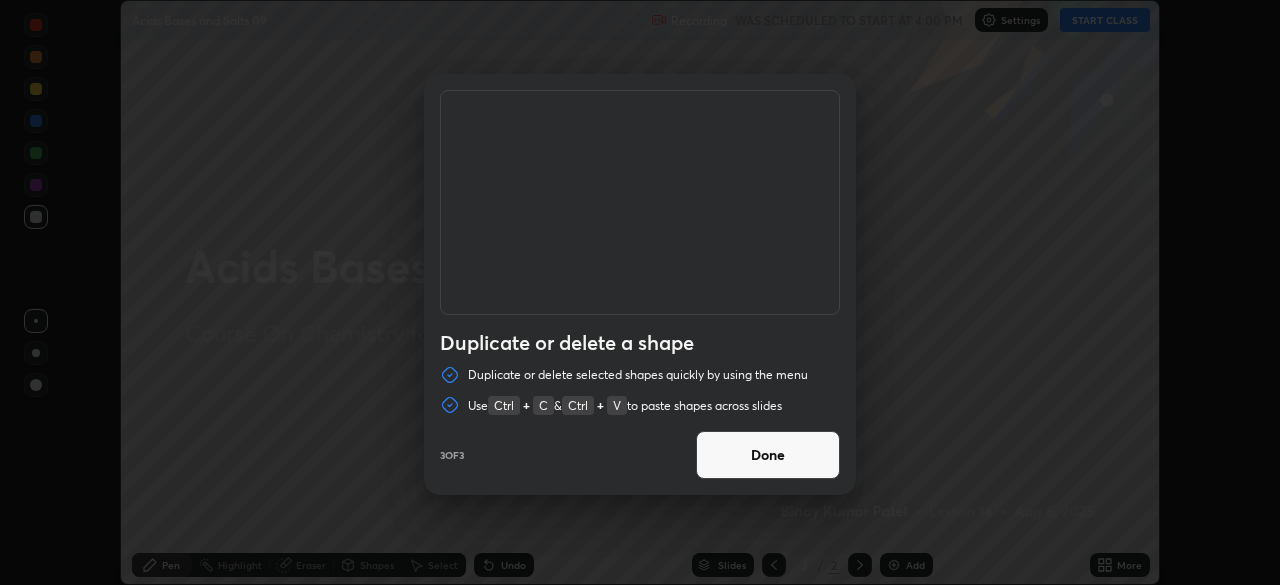 click on "Done" at bounding box center (768, 455) 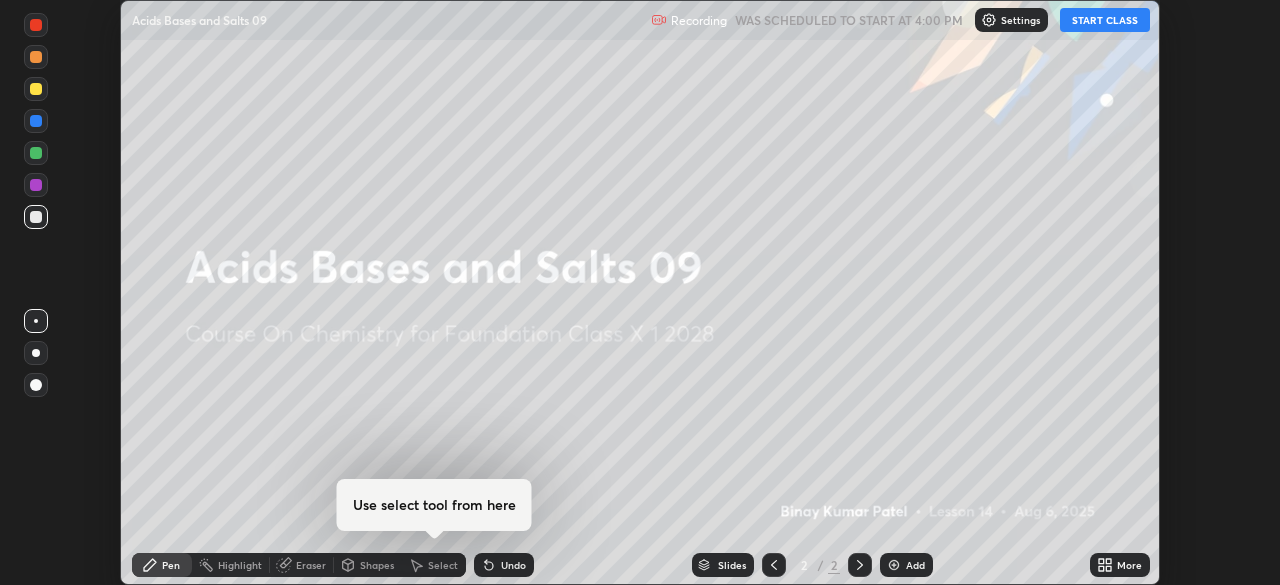 click 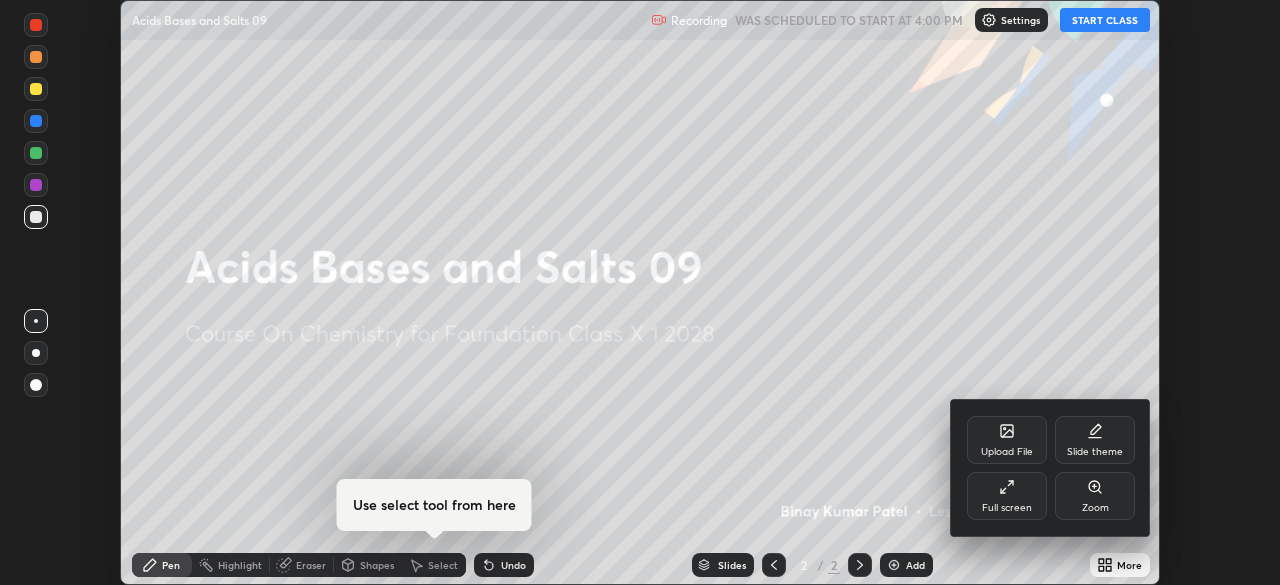 click on "Full screen" at bounding box center (1007, 508) 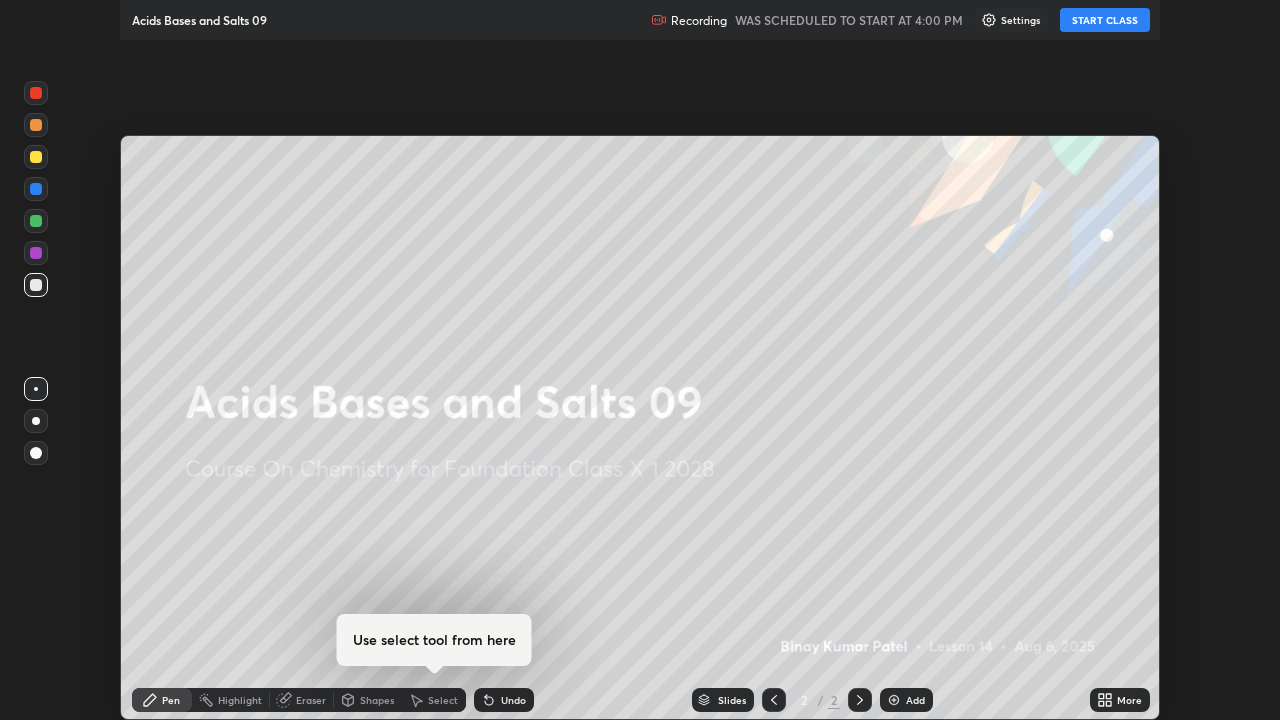 scroll, scrollTop: 99280, scrollLeft: 98720, axis: both 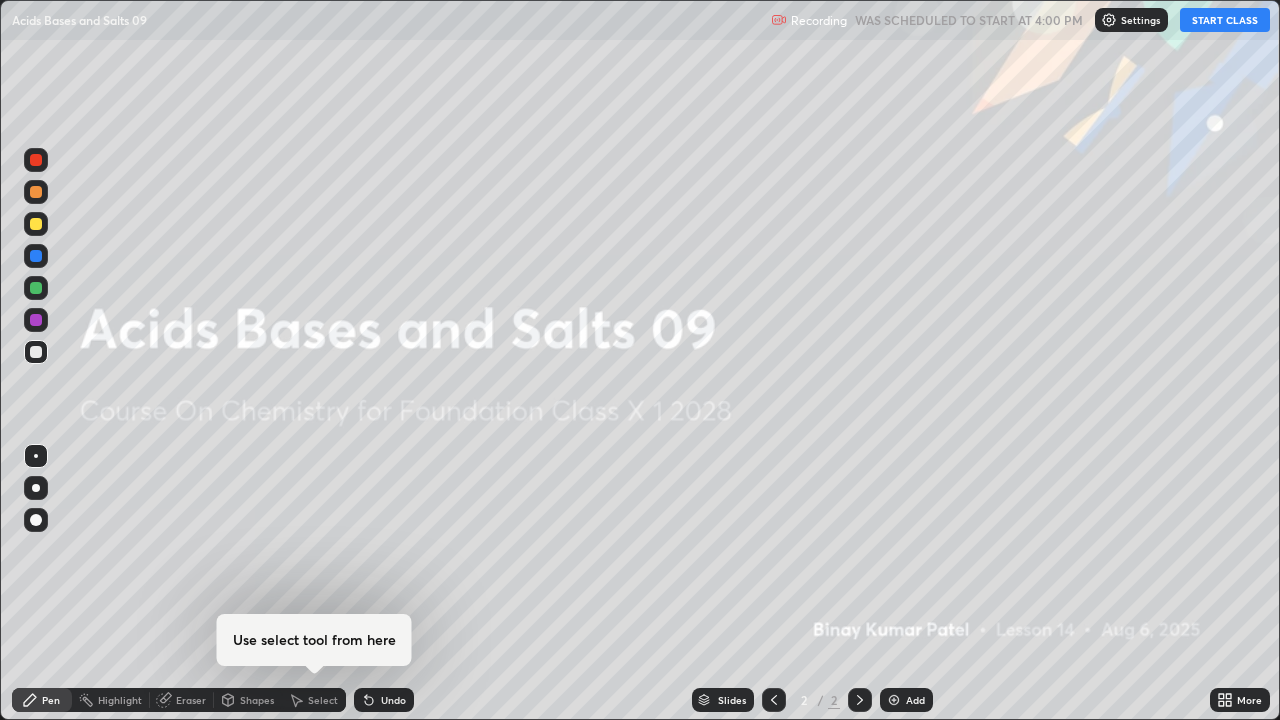 click at bounding box center (894, 700) 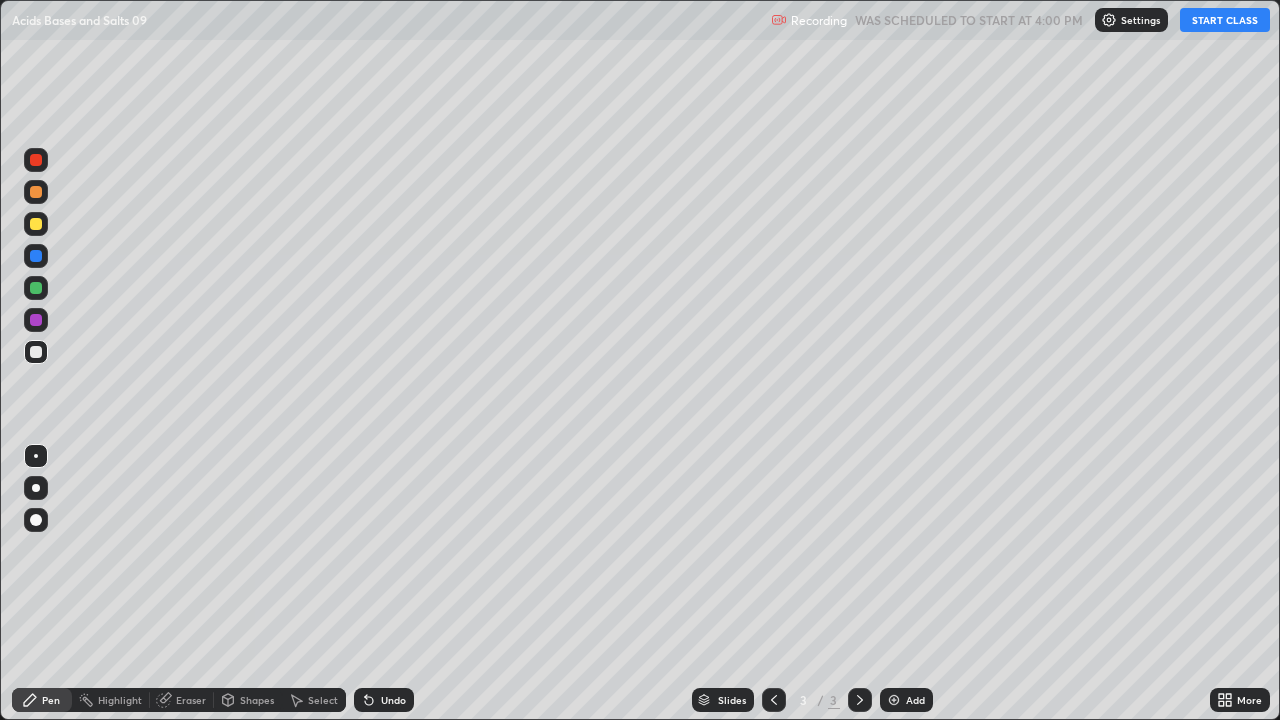 click at bounding box center (36, 520) 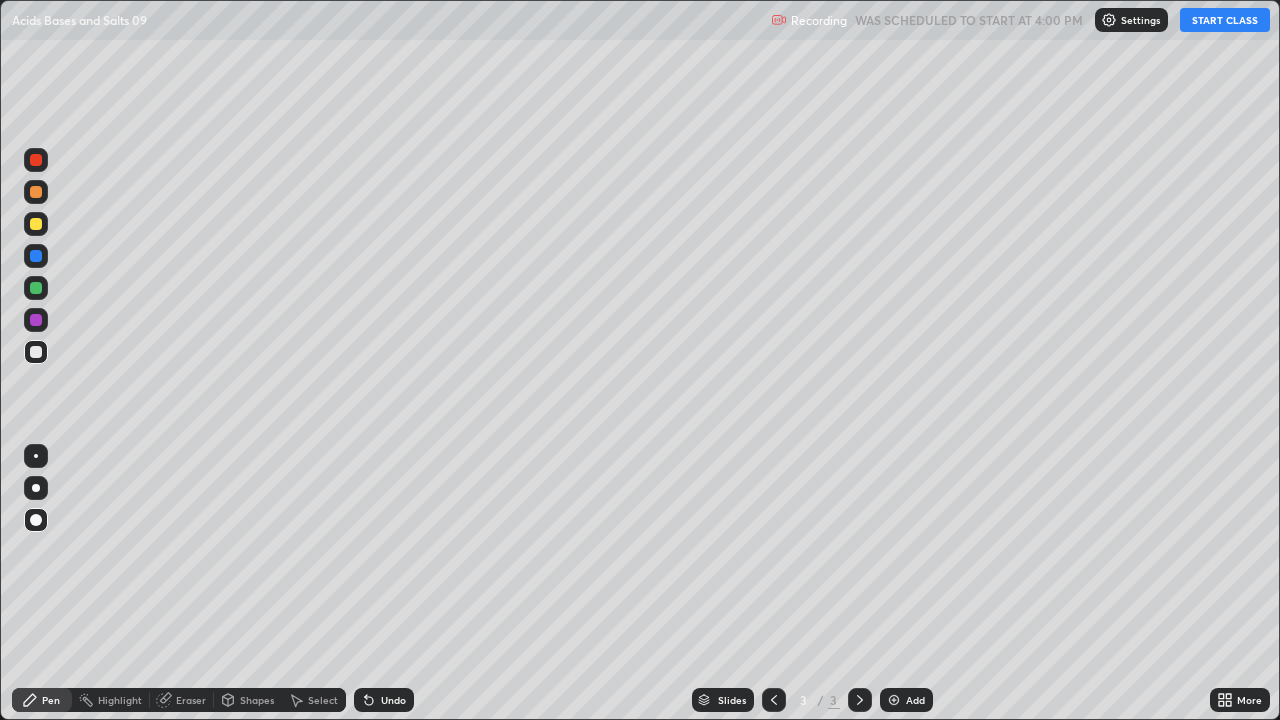 click at bounding box center [36, 224] 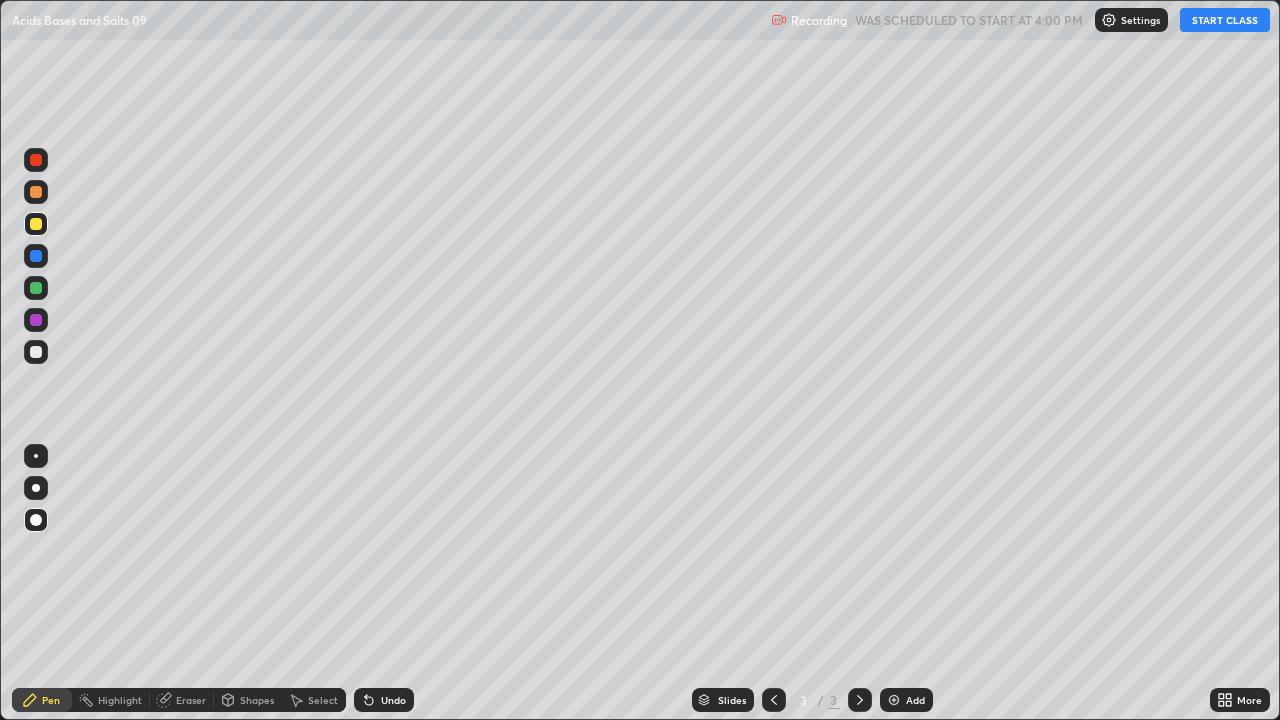 click on "START CLASS" at bounding box center (1225, 20) 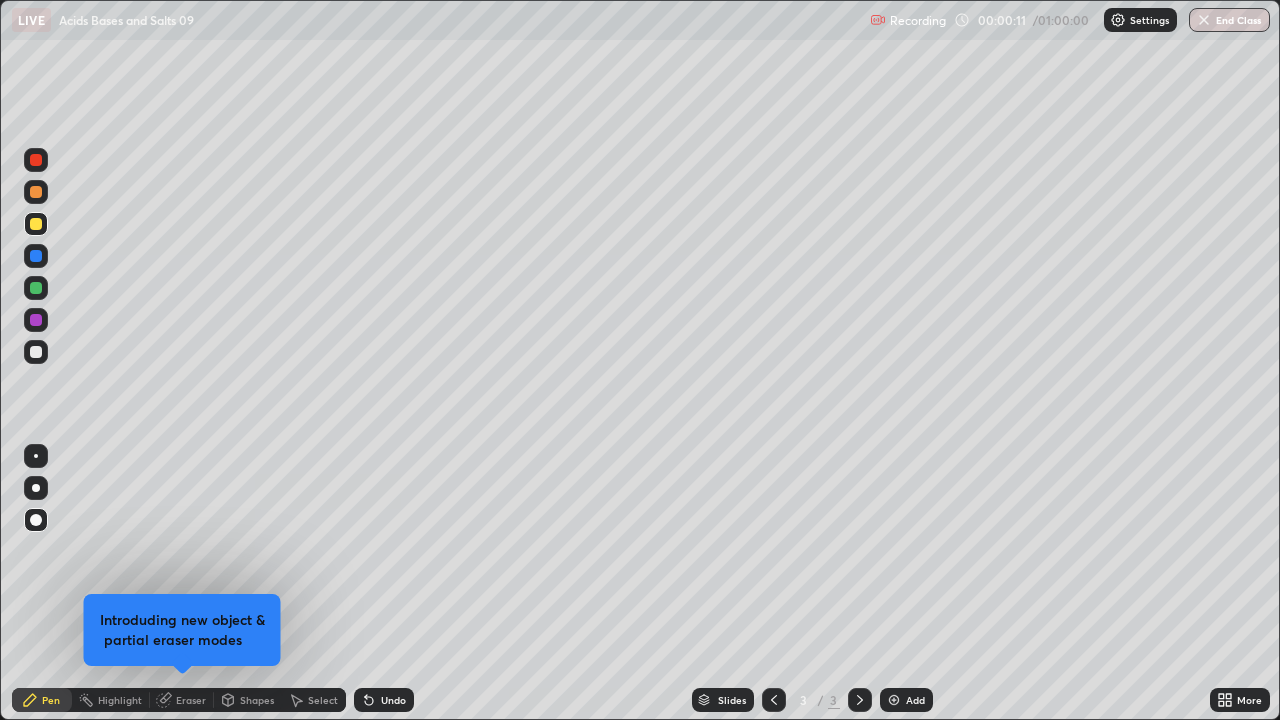 click at bounding box center (36, 352) 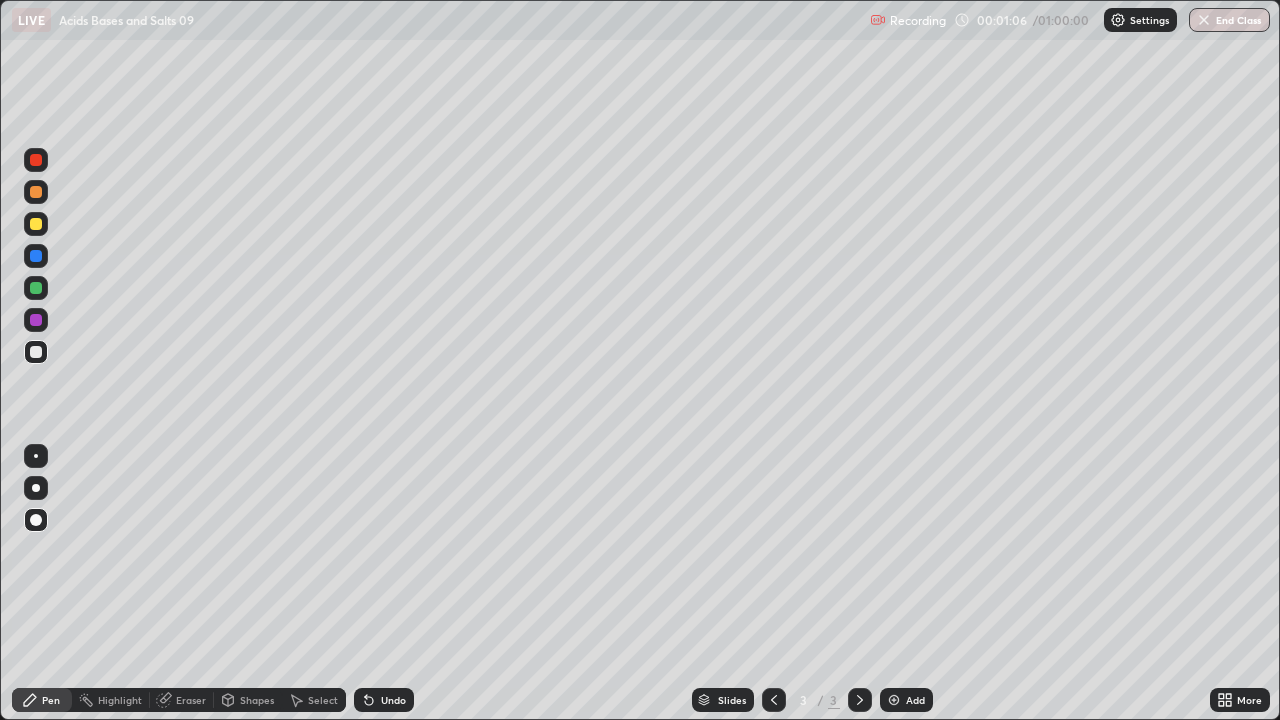 click on "Undo" at bounding box center [393, 700] 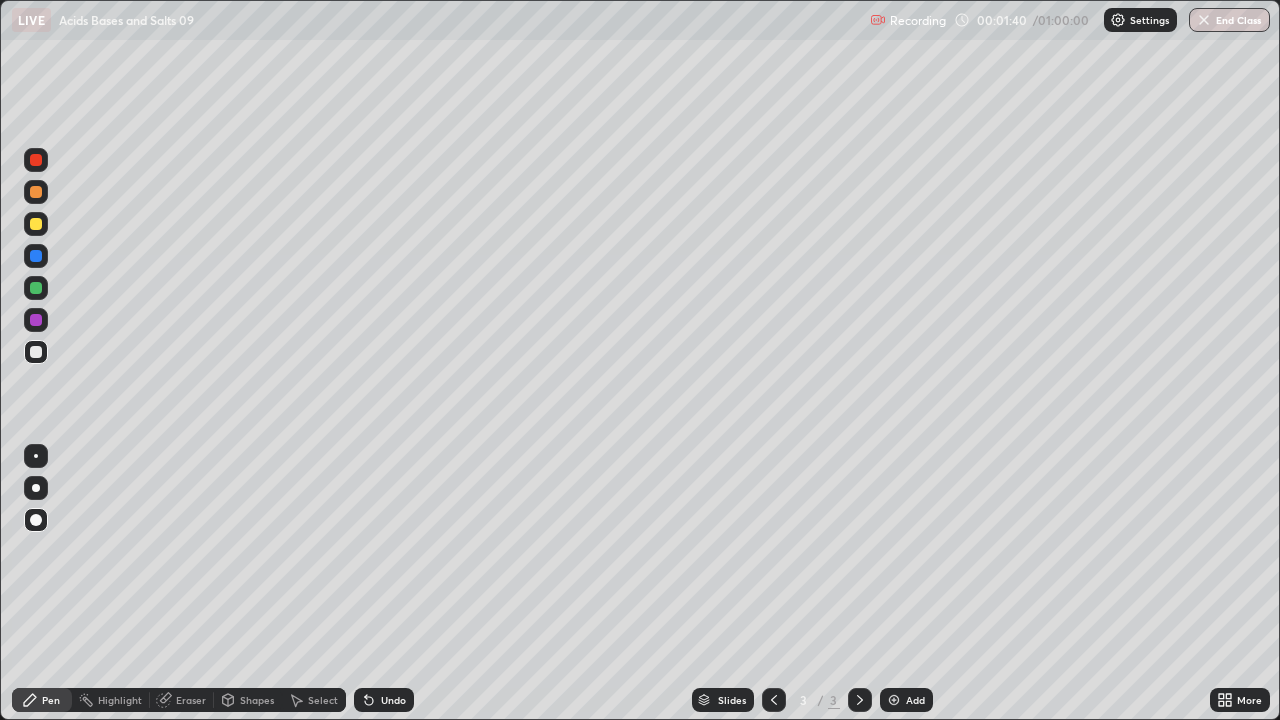 click at bounding box center (36, 224) 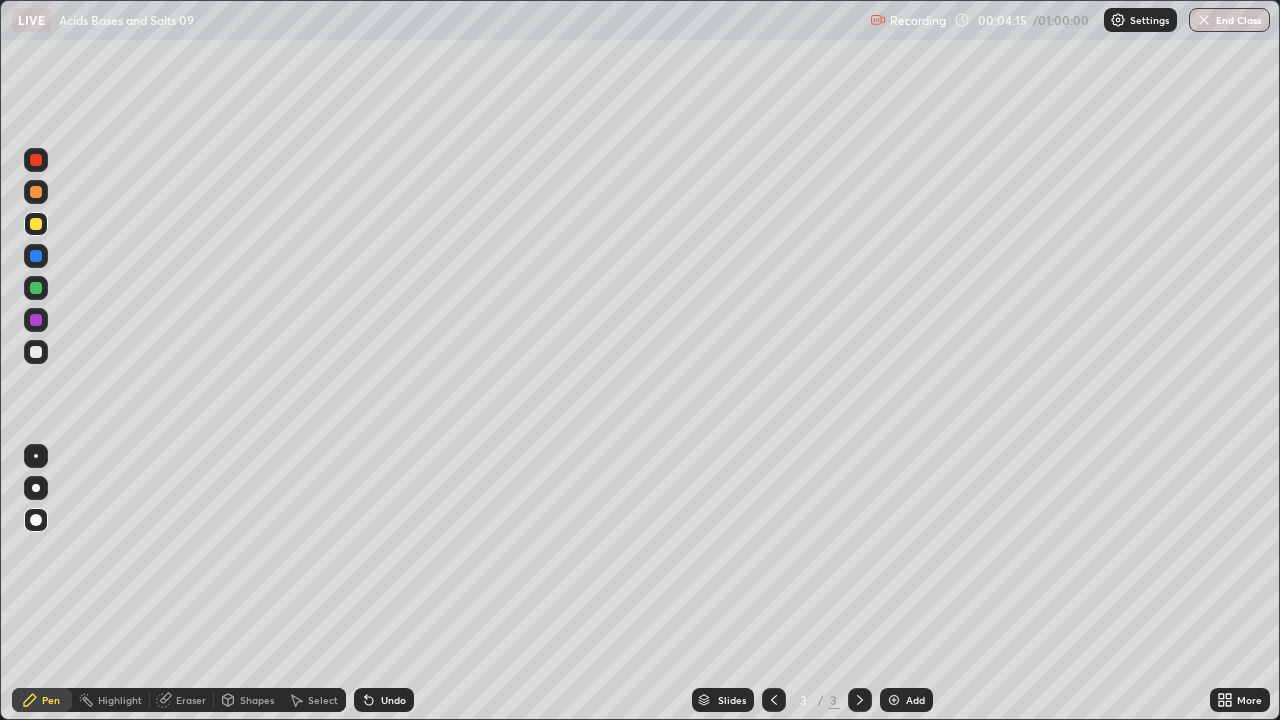 click at bounding box center [36, 352] 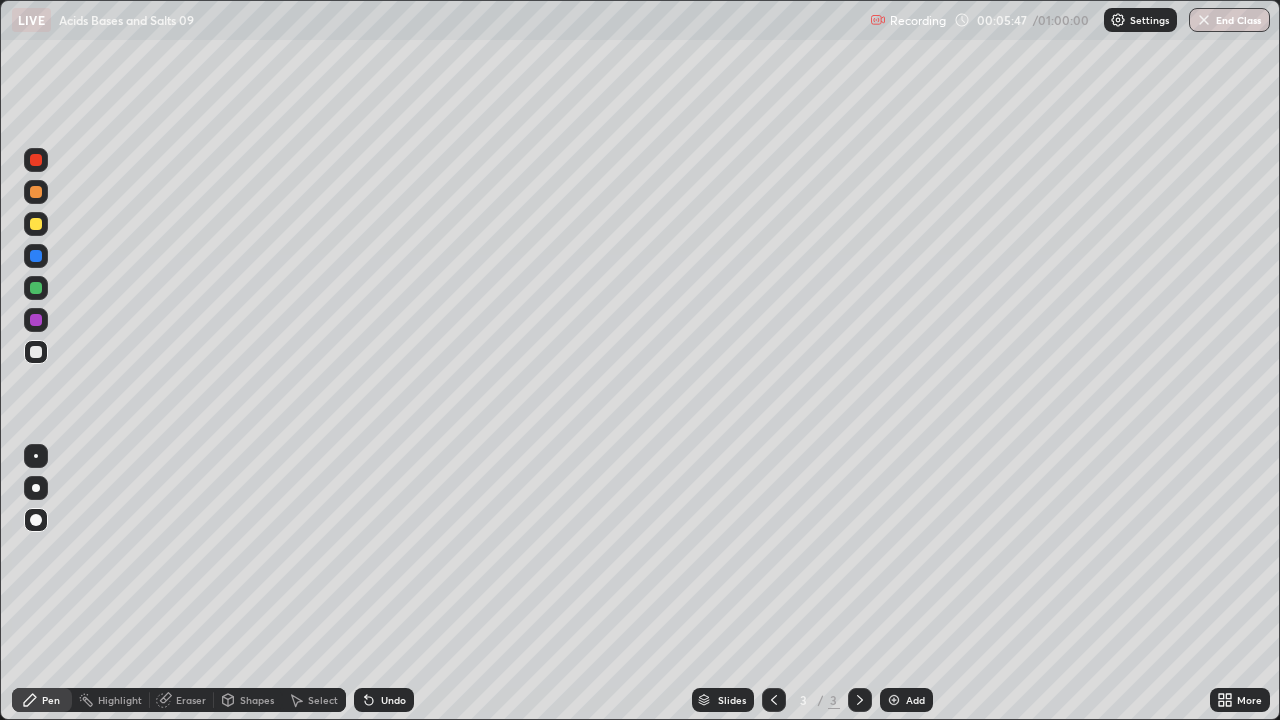 click at bounding box center [36, 192] 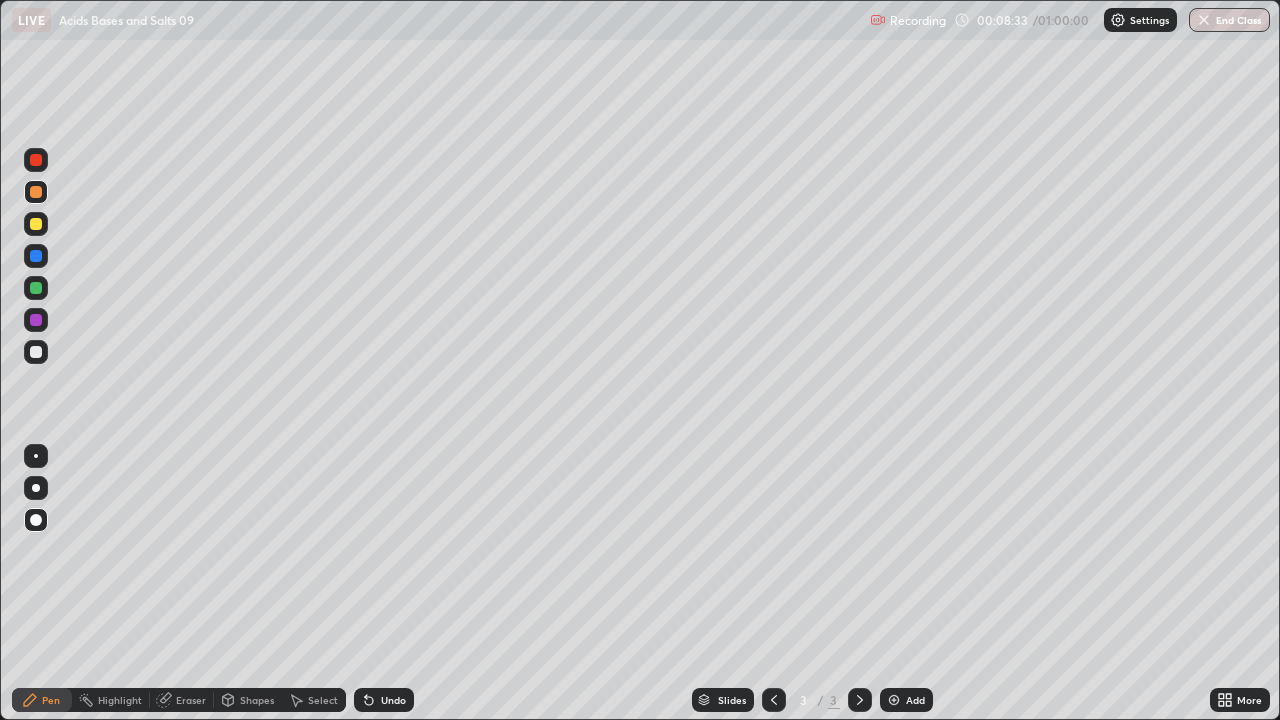 click at bounding box center (36, 288) 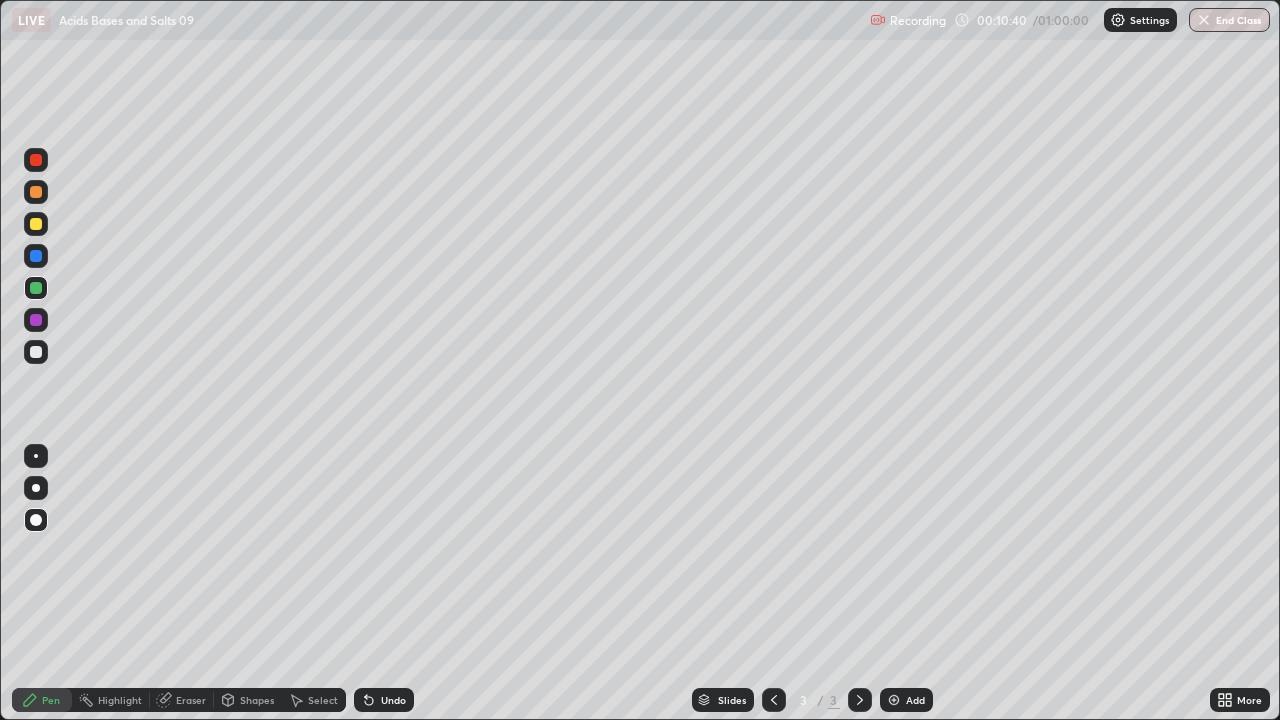 click at bounding box center (894, 700) 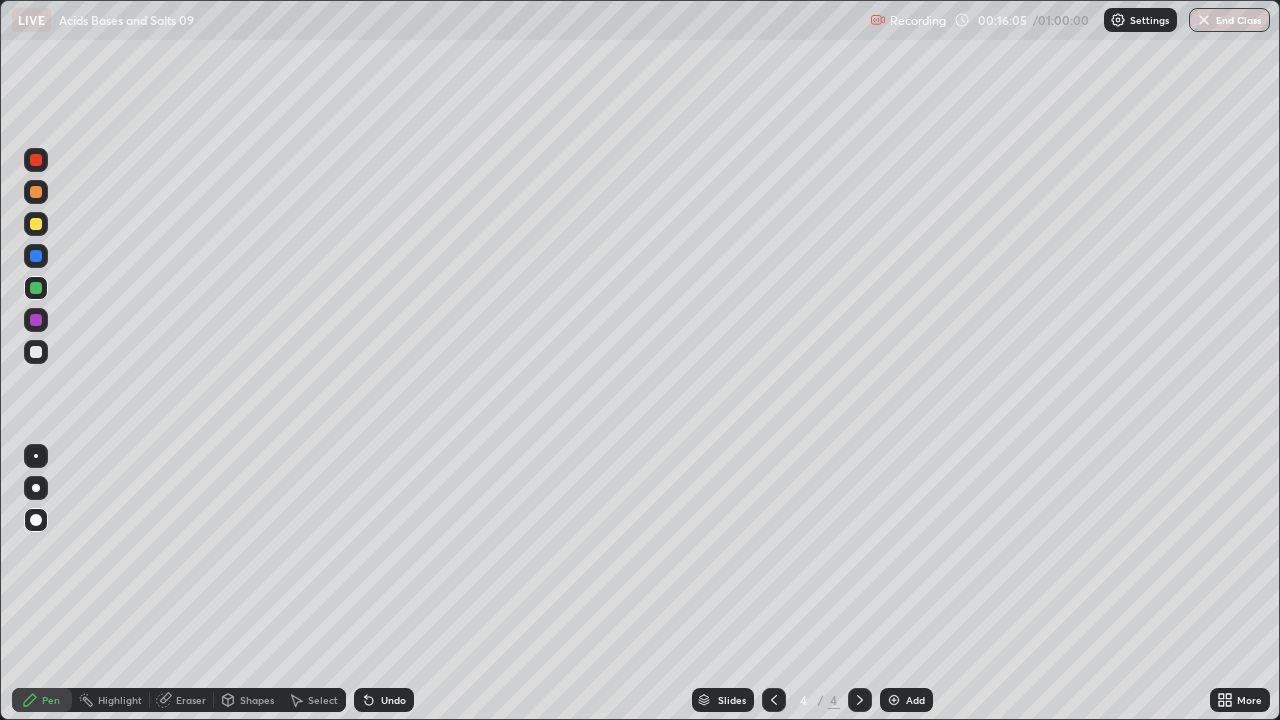 click on "Add" at bounding box center [906, 700] 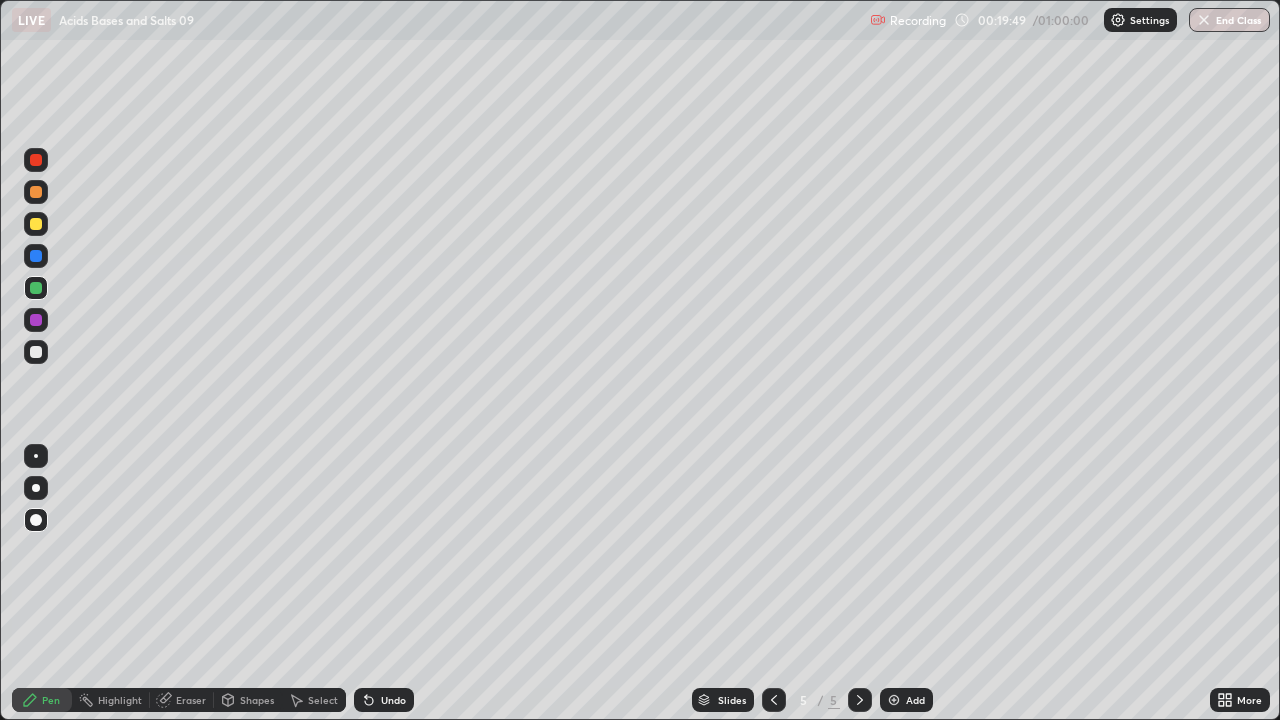 click at bounding box center [36, 288] 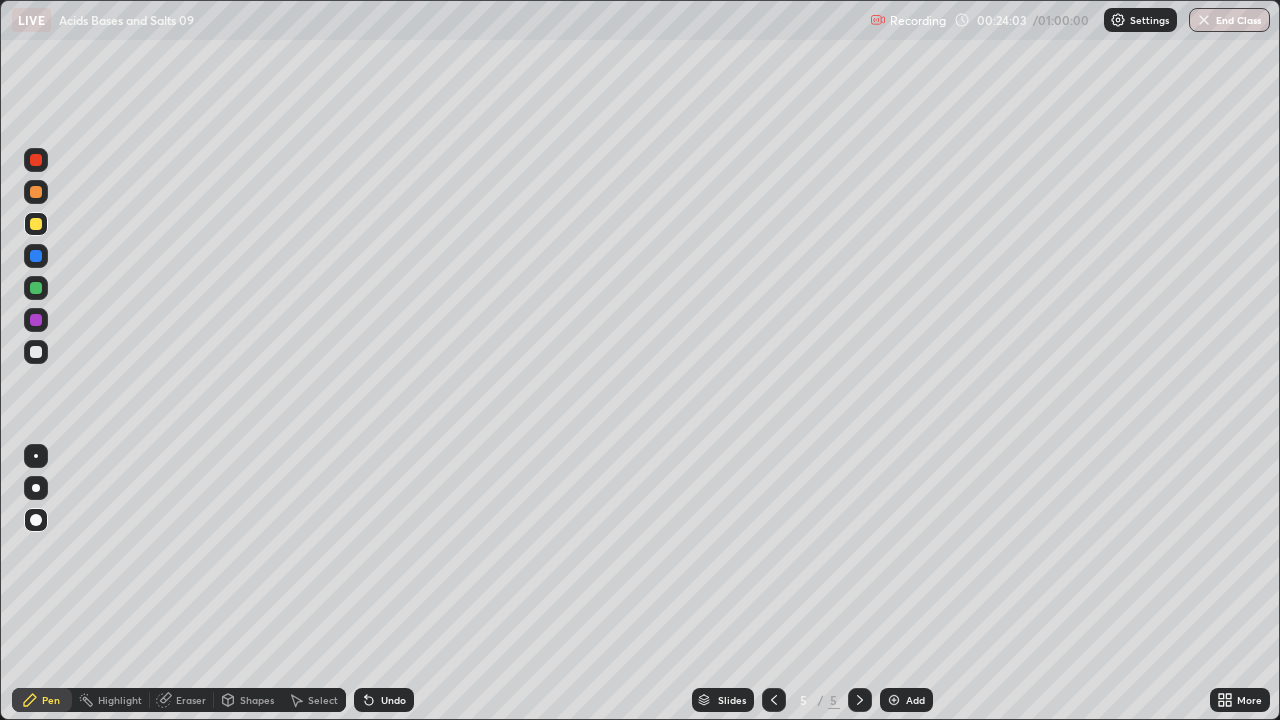 click at bounding box center [894, 700] 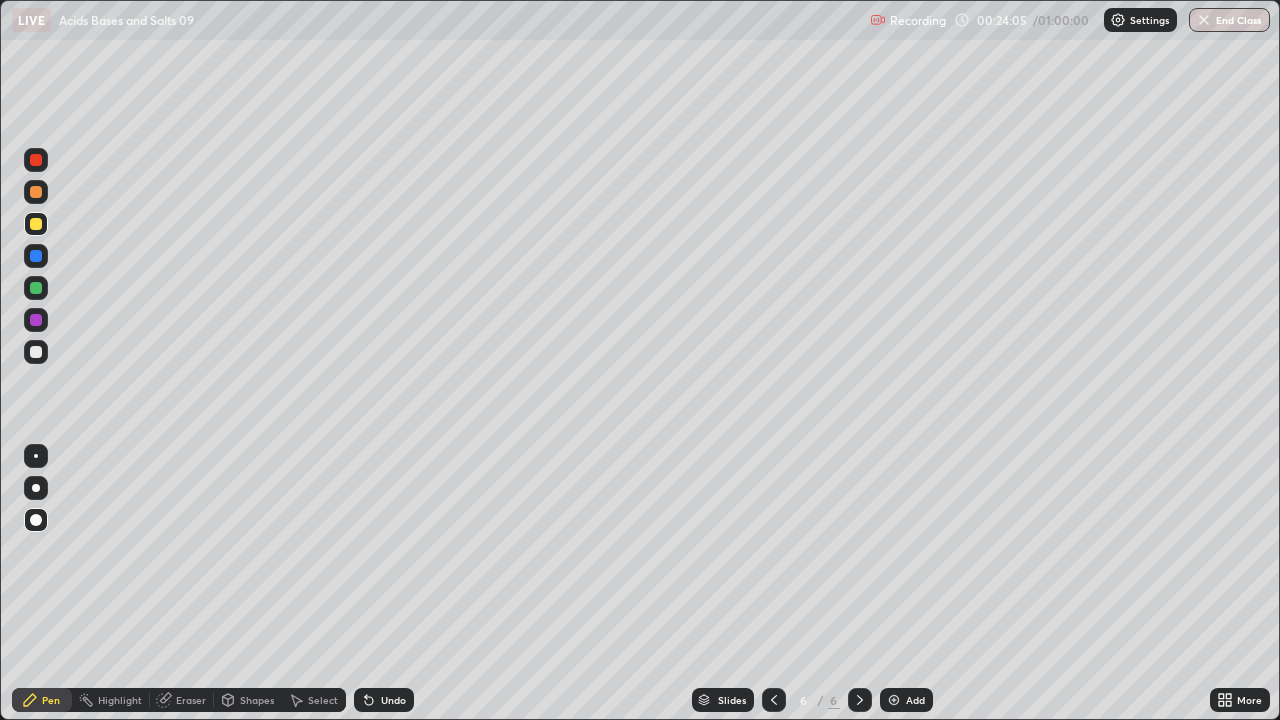 click at bounding box center [36, 224] 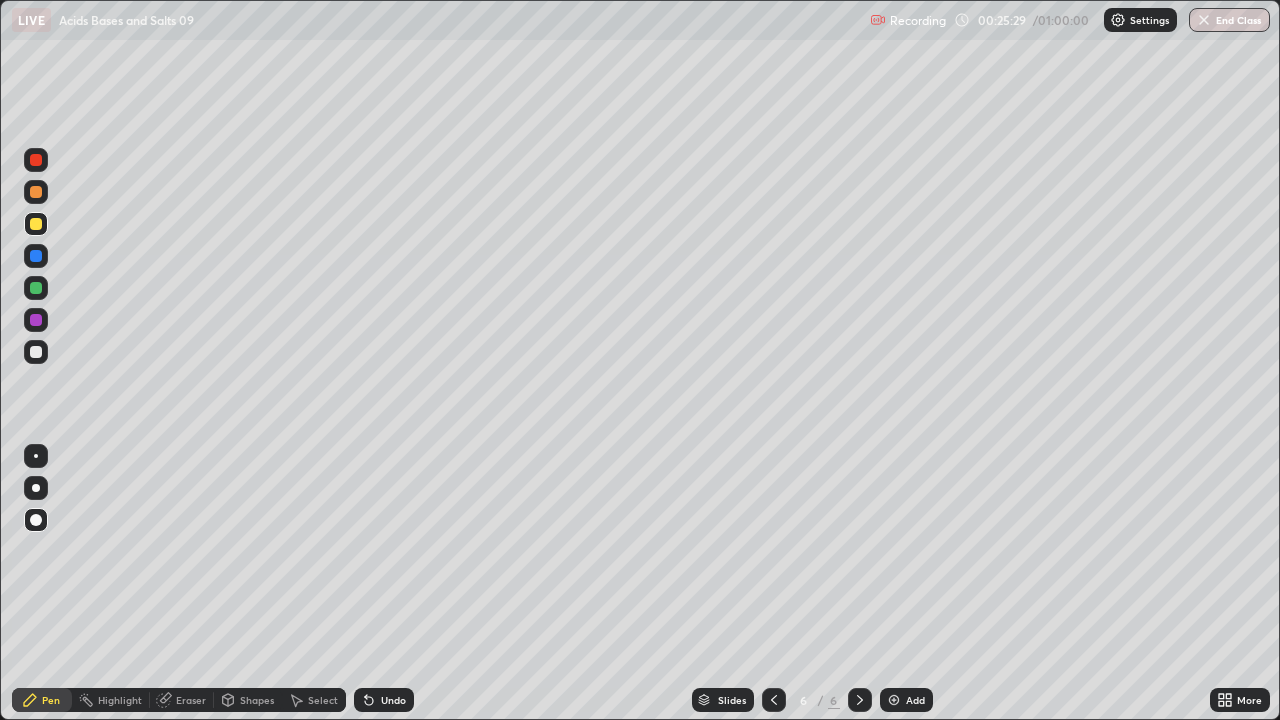 click at bounding box center [36, 352] 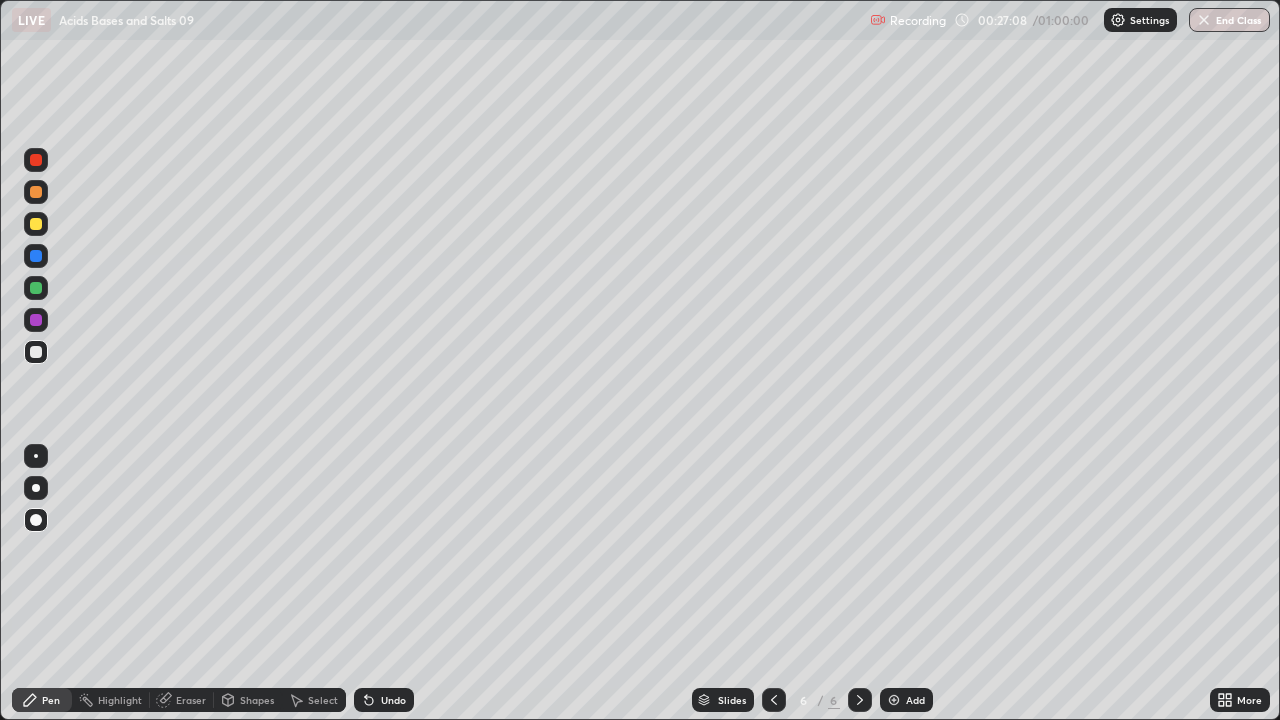 click on "Add" at bounding box center (906, 700) 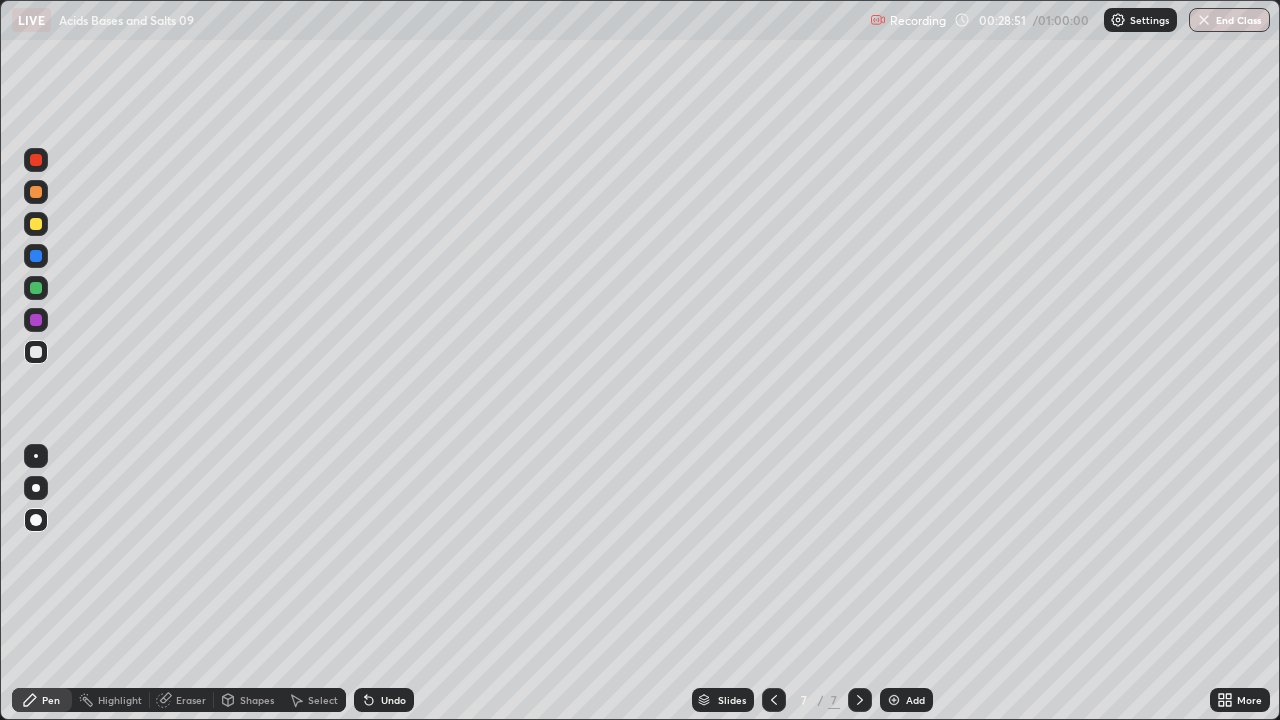 click at bounding box center (36, 288) 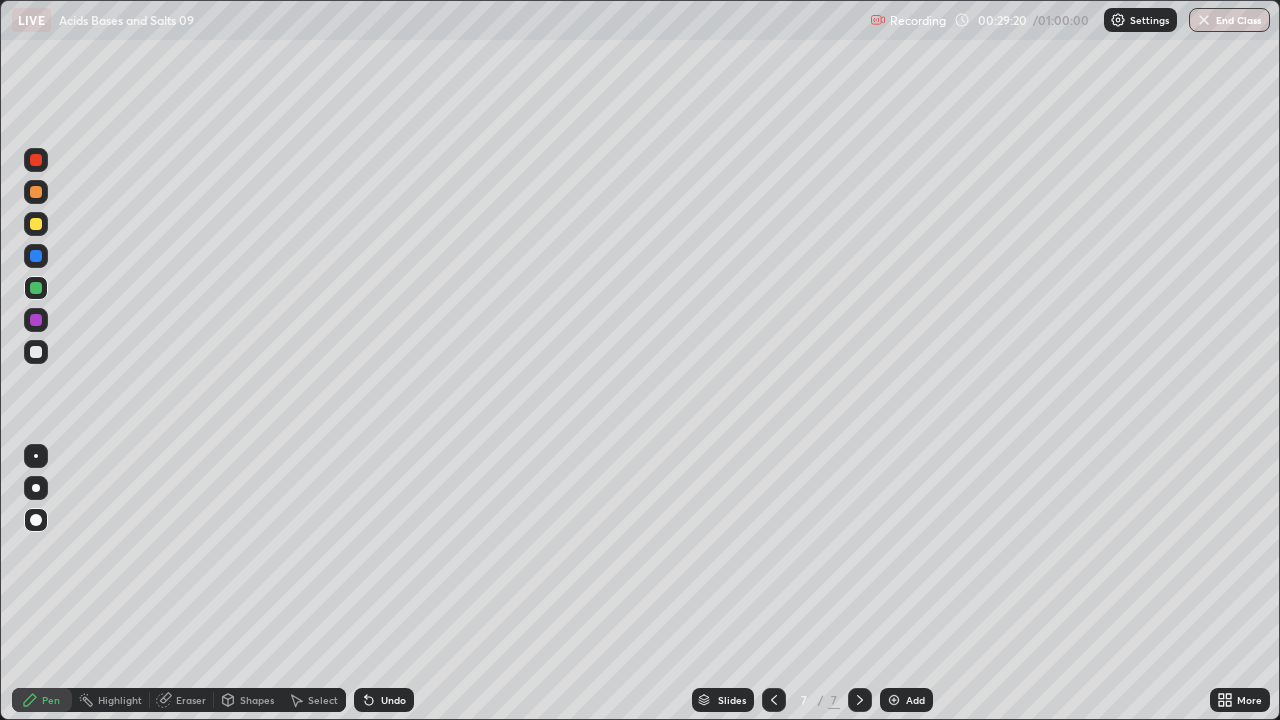 click at bounding box center (36, 224) 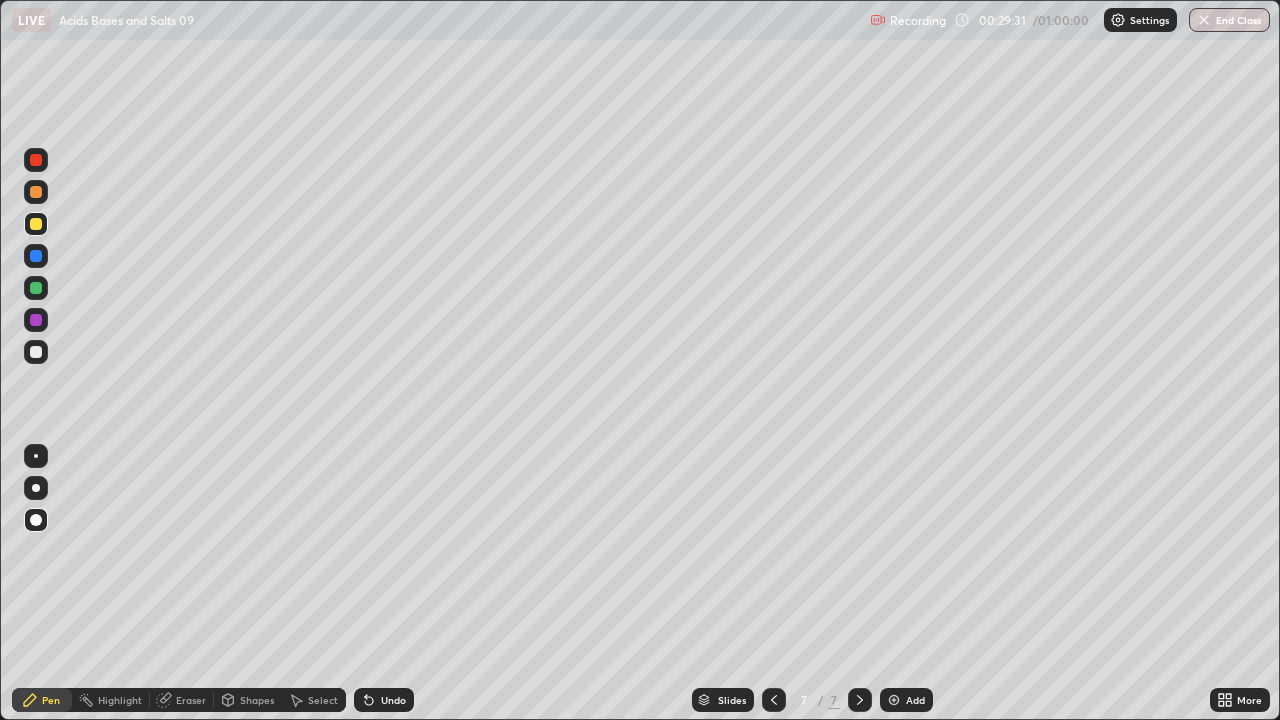 click at bounding box center (36, 288) 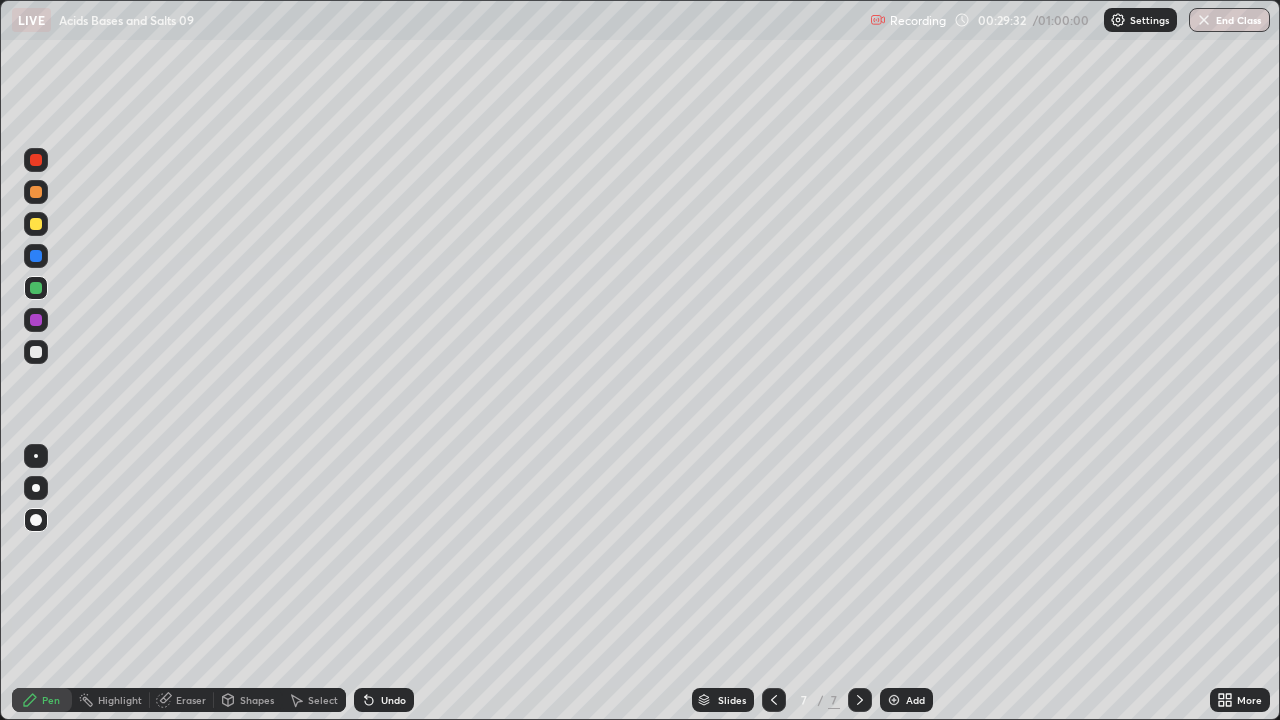 click at bounding box center [36, 352] 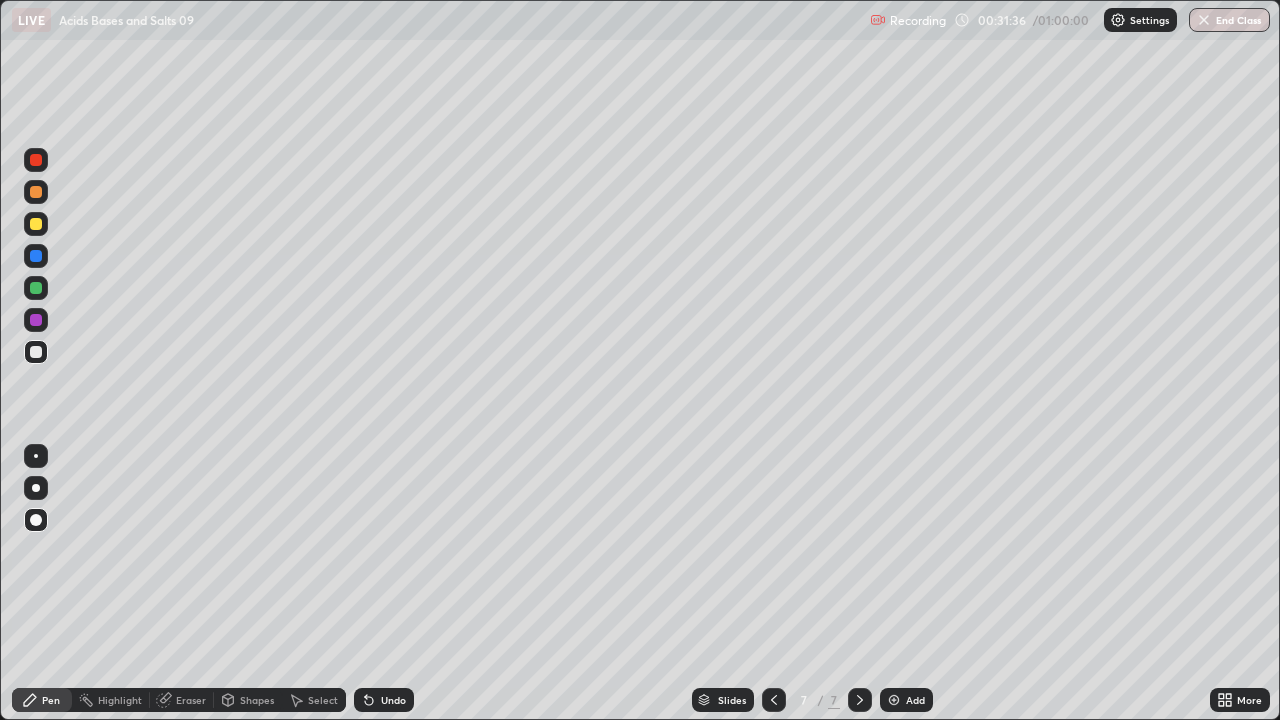 click at bounding box center [894, 700] 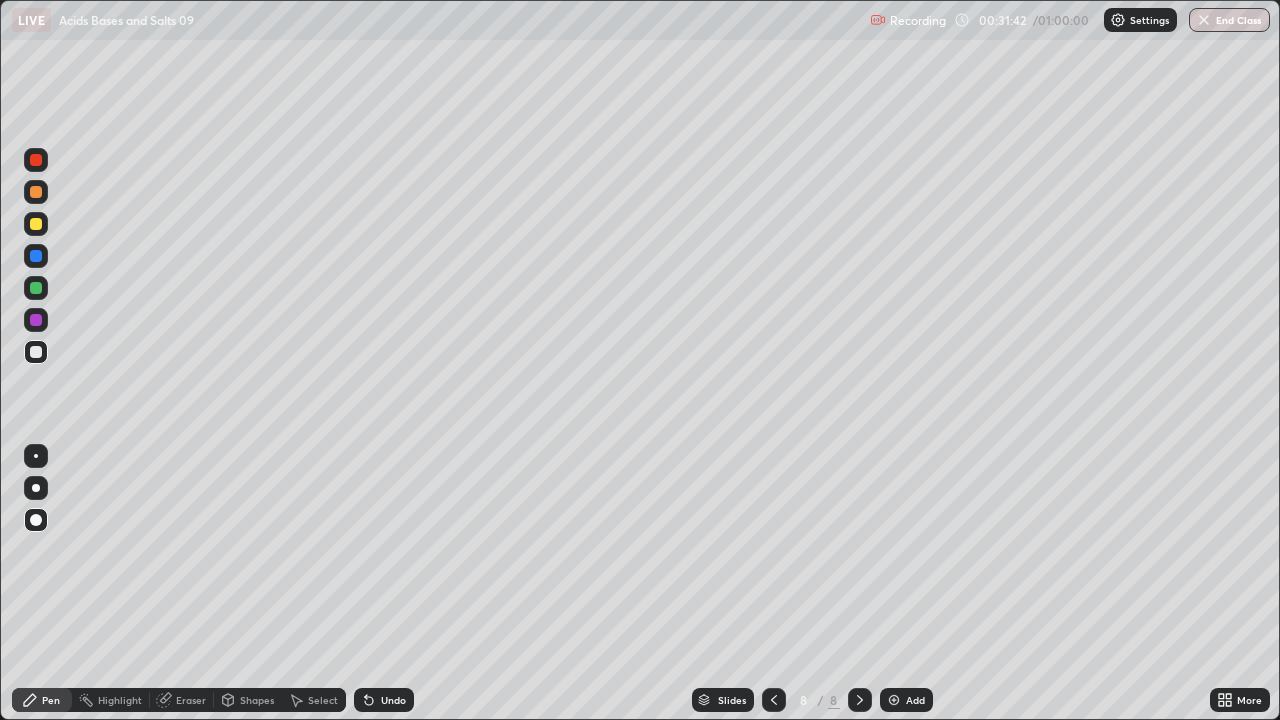 click at bounding box center [36, 288] 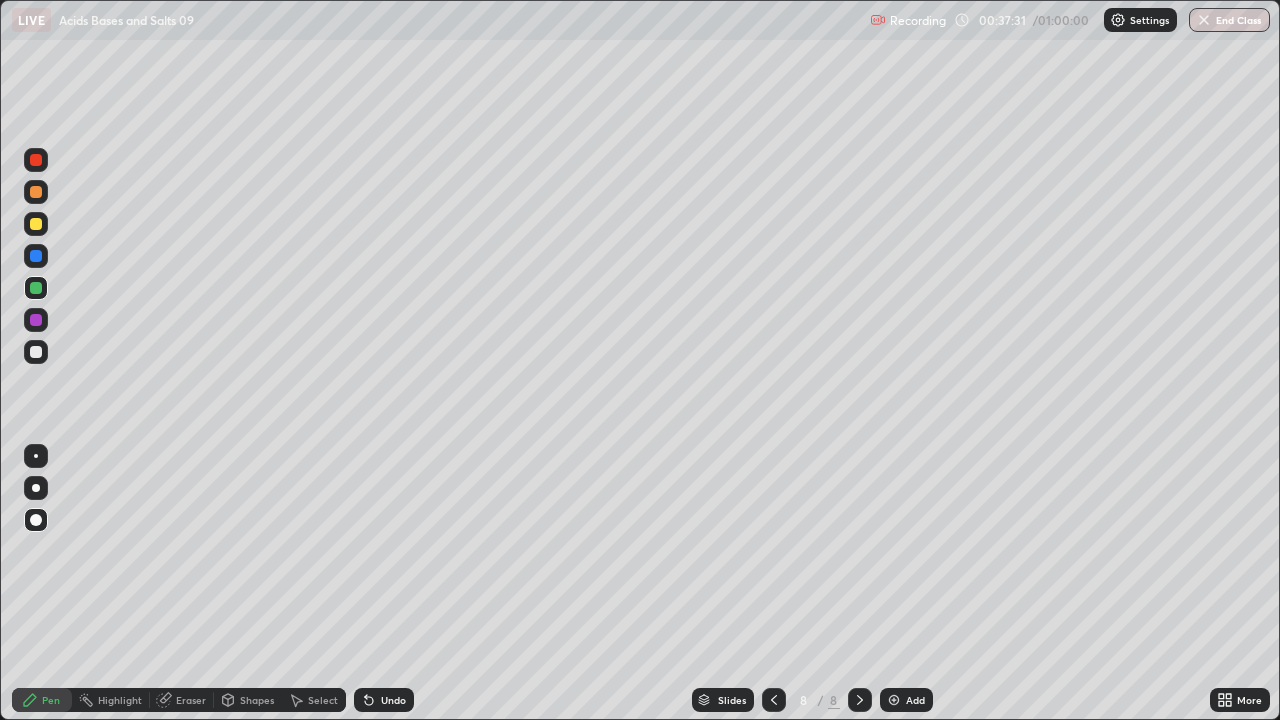 click at bounding box center (894, 700) 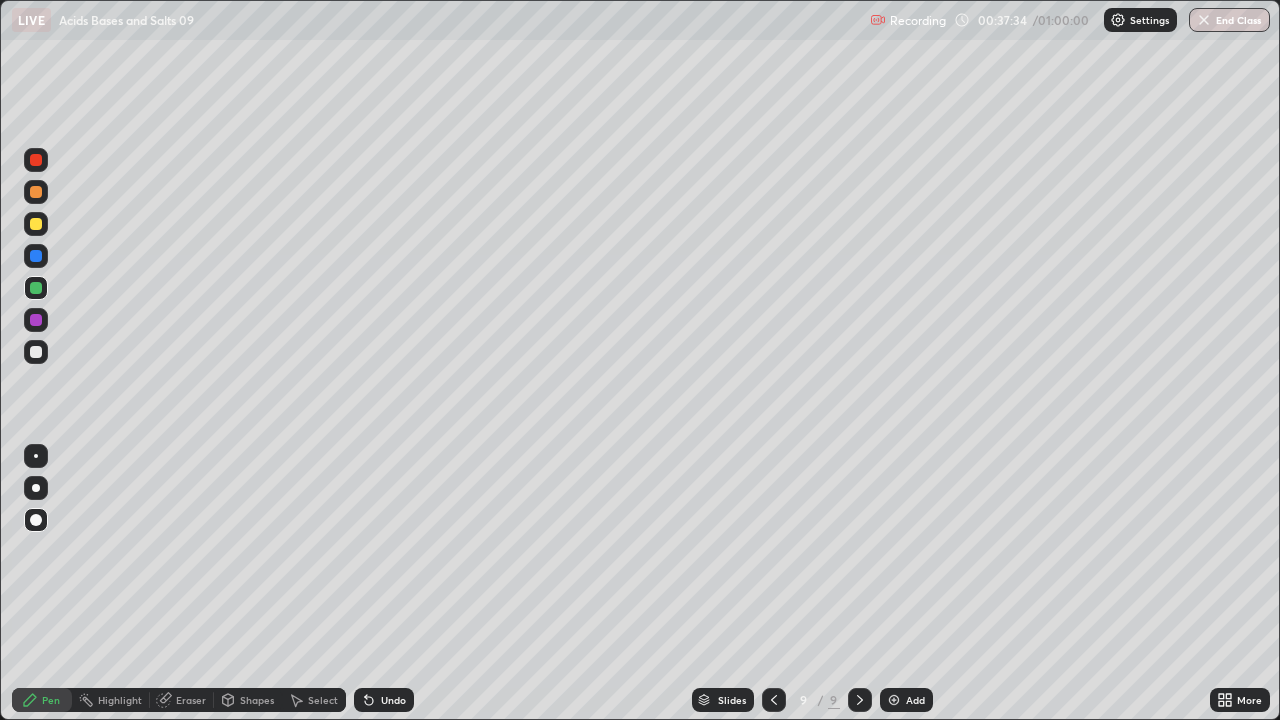 click at bounding box center (36, 224) 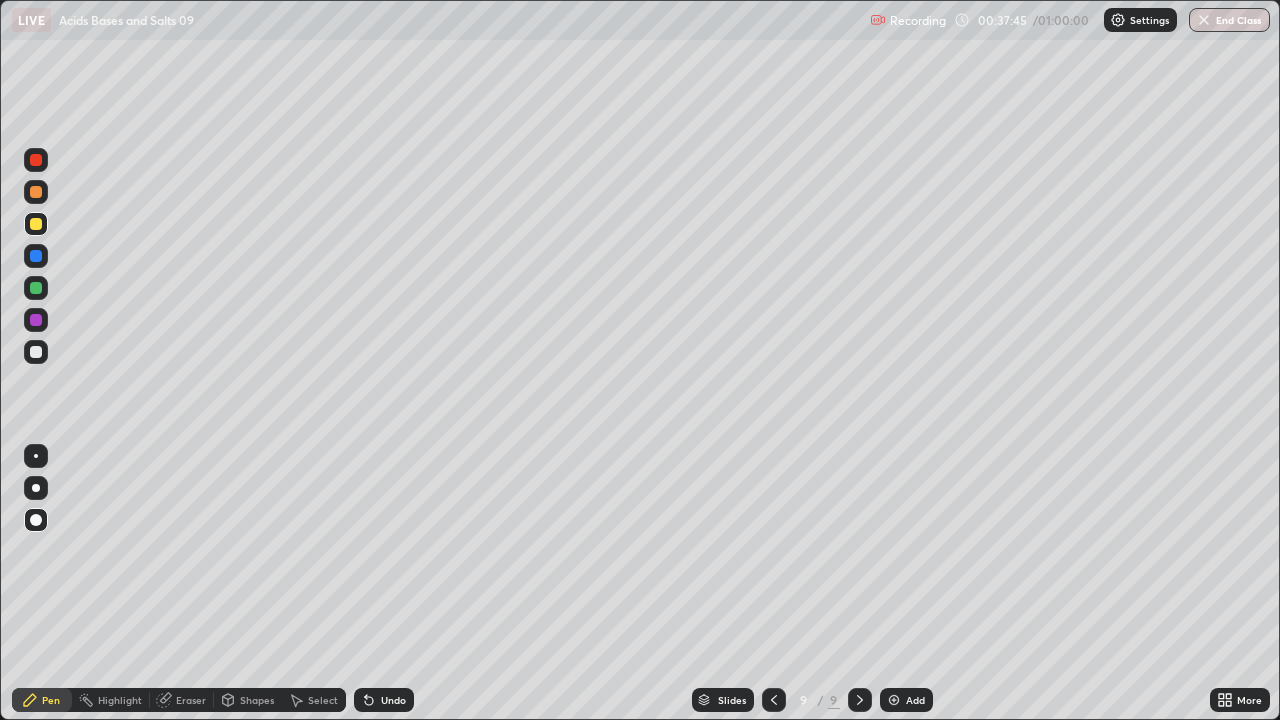 click at bounding box center [36, 352] 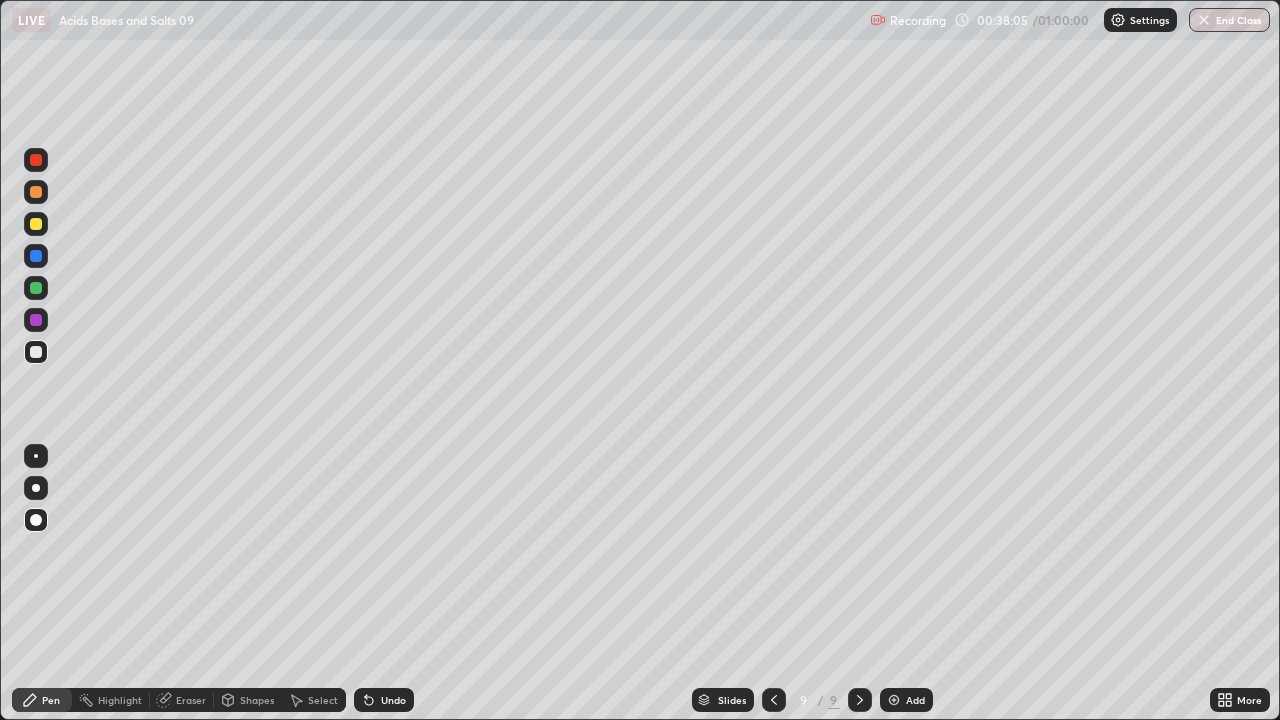 click at bounding box center (36, 224) 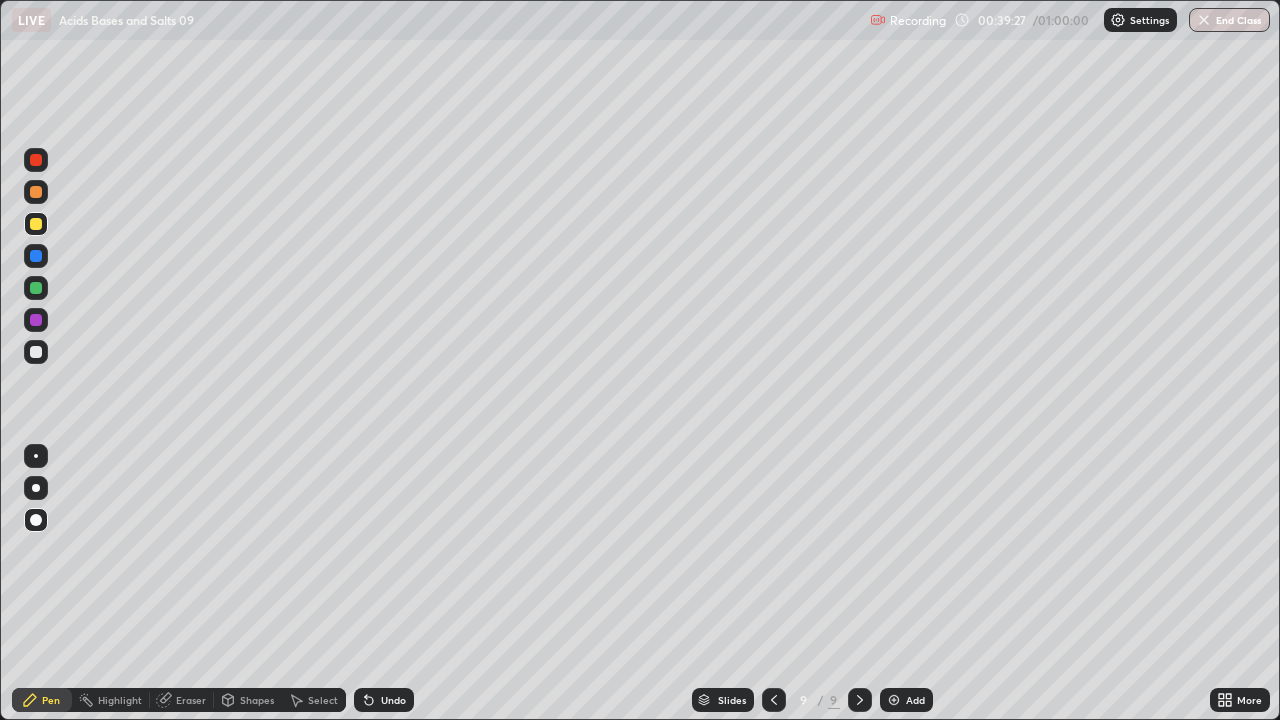 click at bounding box center (894, 700) 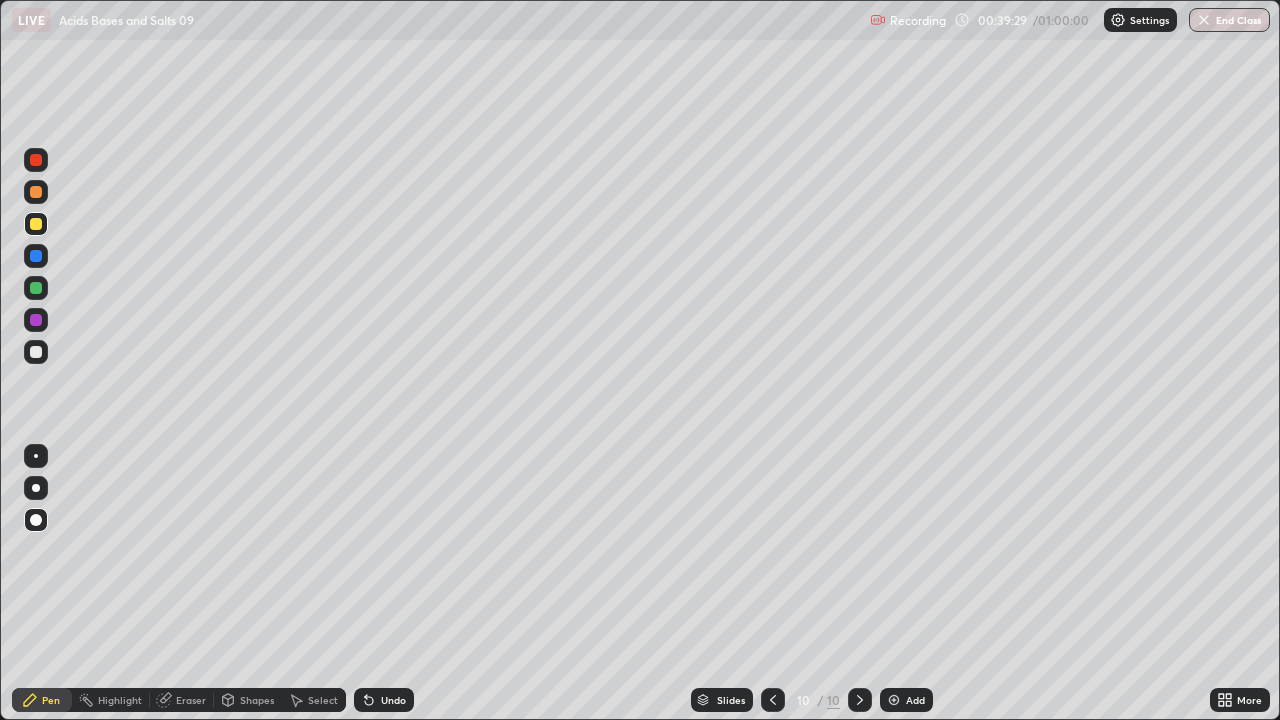 click at bounding box center [36, 352] 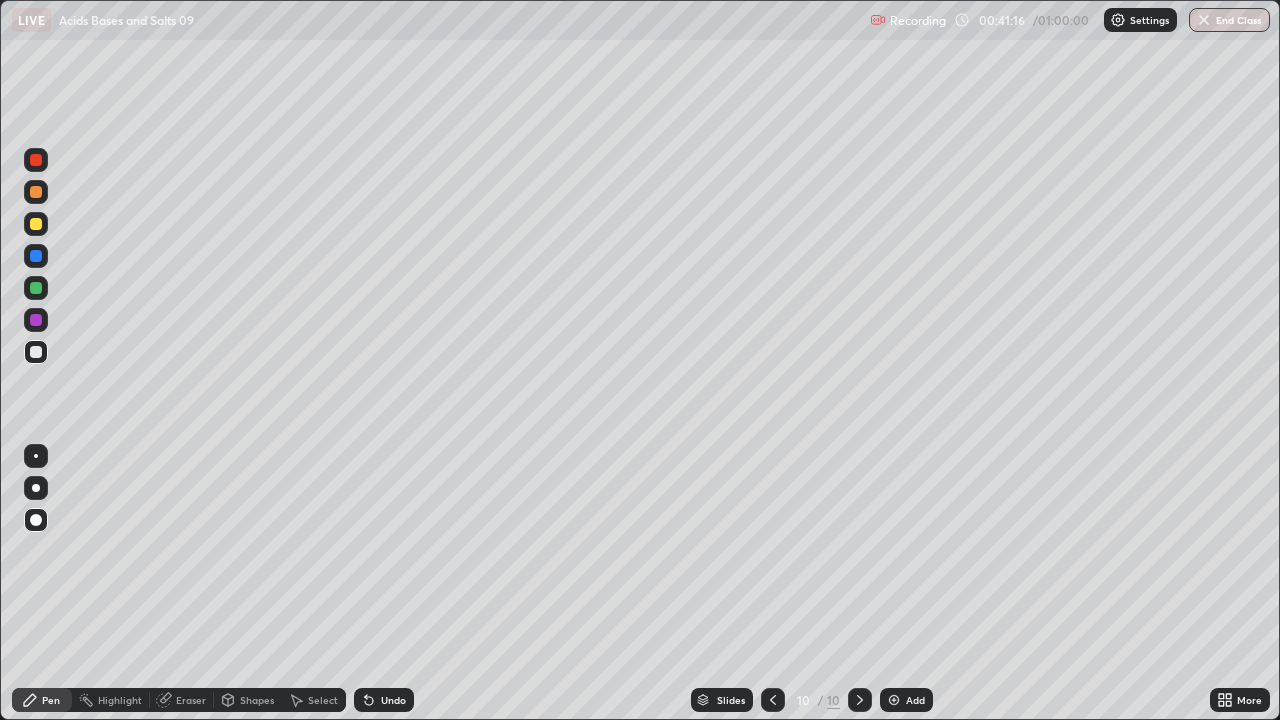 click at bounding box center [36, 224] 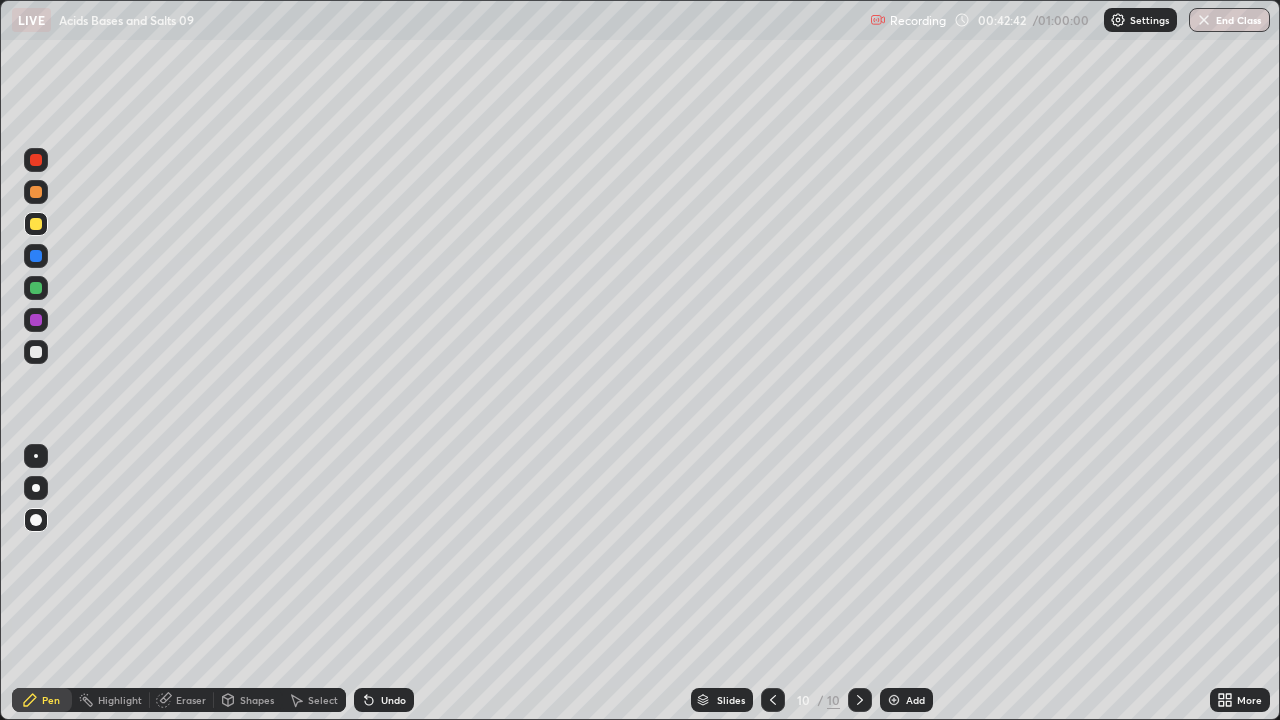 click at bounding box center [894, 700] 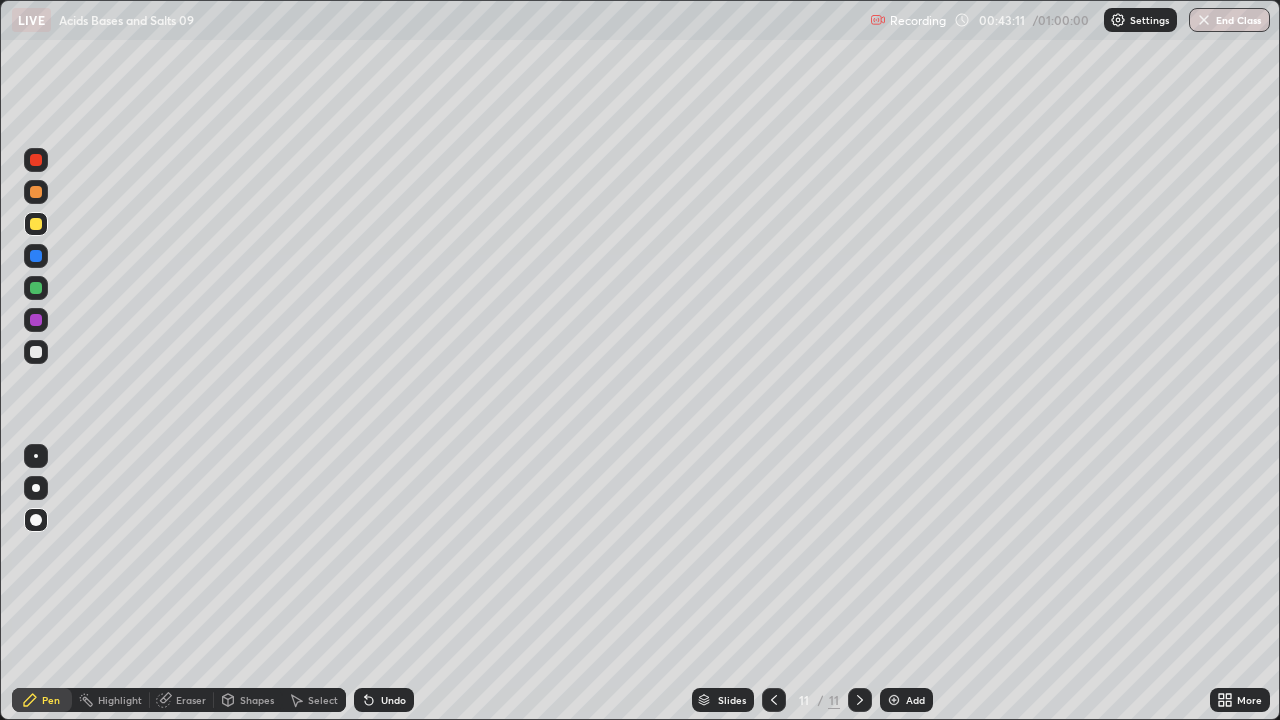 click on "Undo" at bounding box center [393, 700] 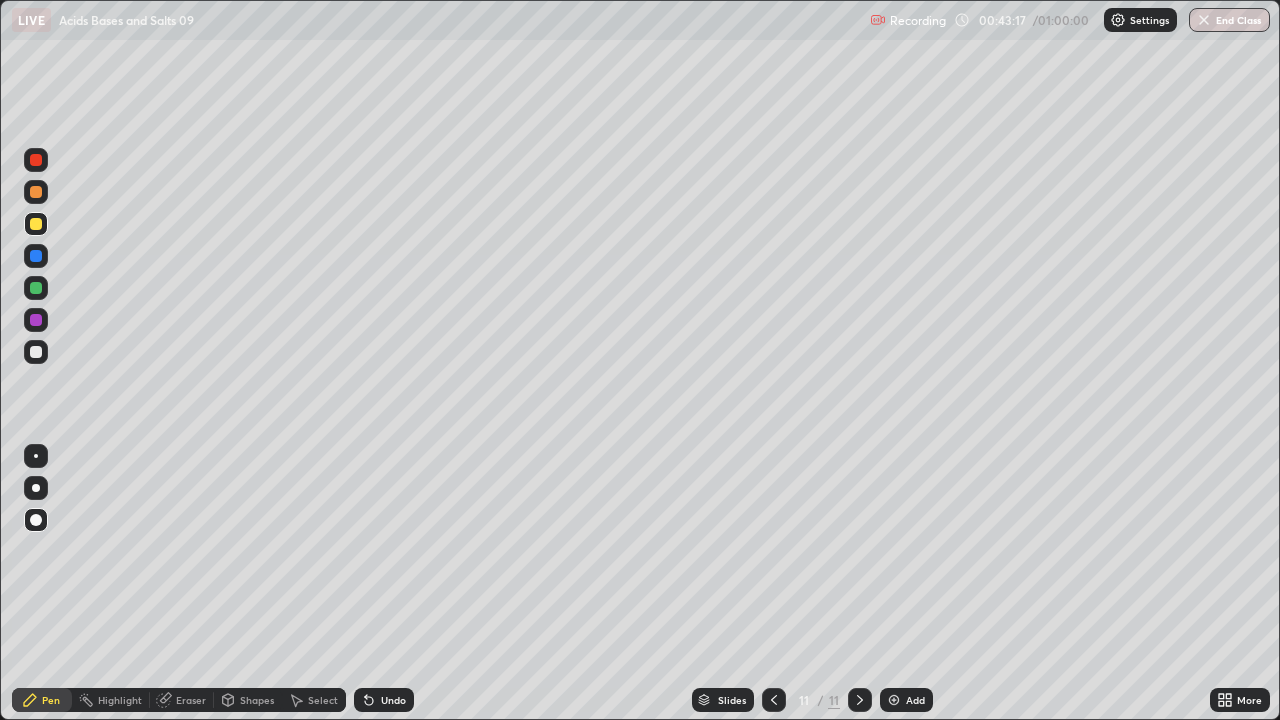 click at bounding box center (36, 352) 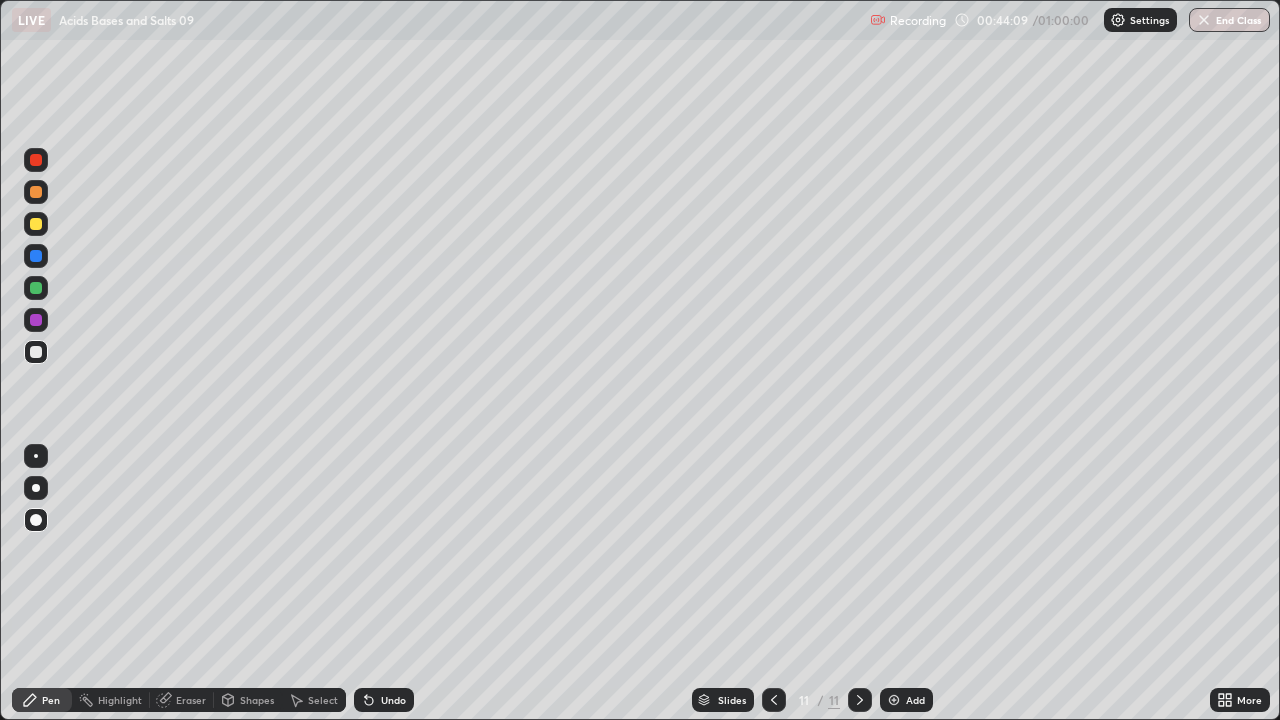 click at bounding box center (36, 224) 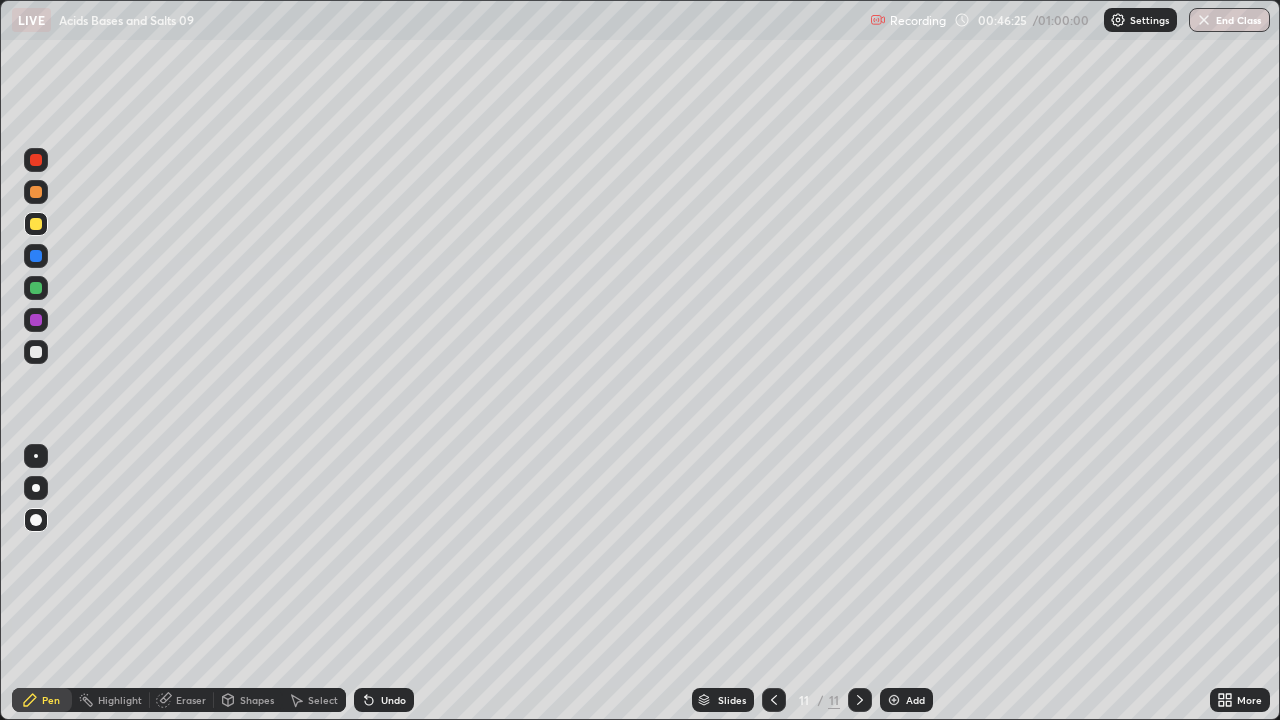 click on "Add" at bounding box center (906, 700) 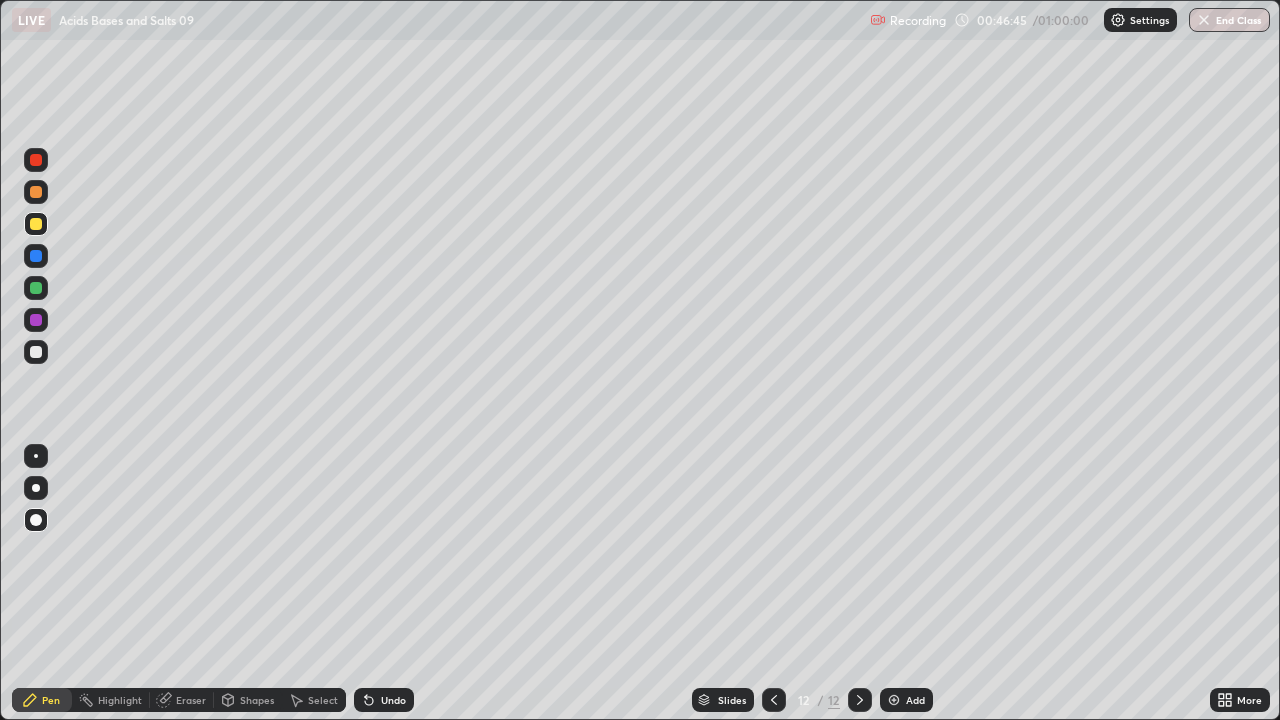 click at bounding box center (36, 288) 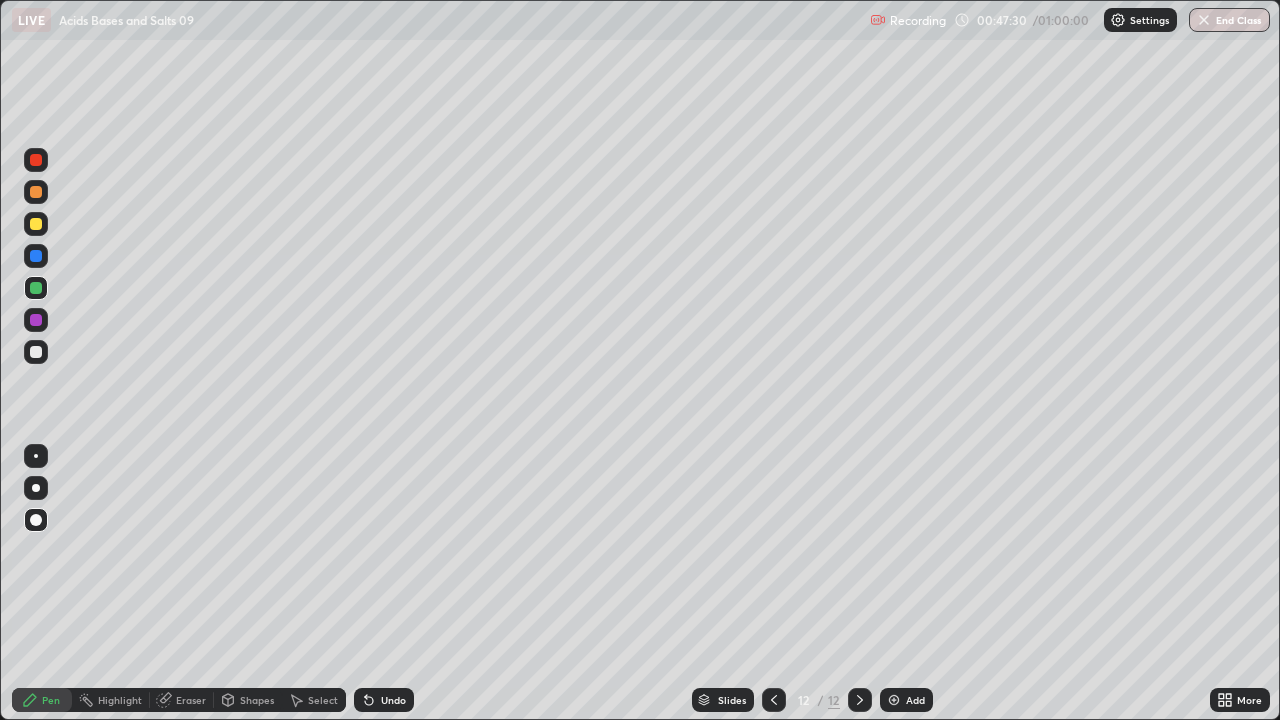 click at bounding box center (36, 320) 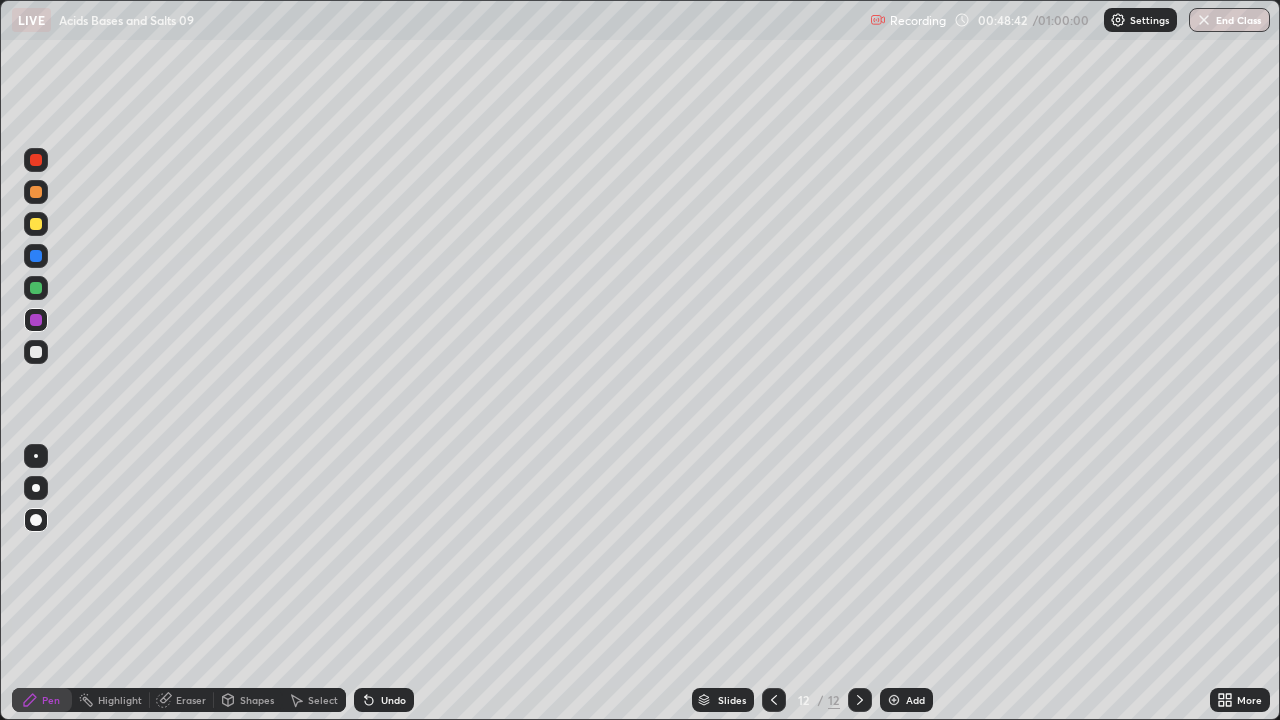 click at bounding box center [894, 700] 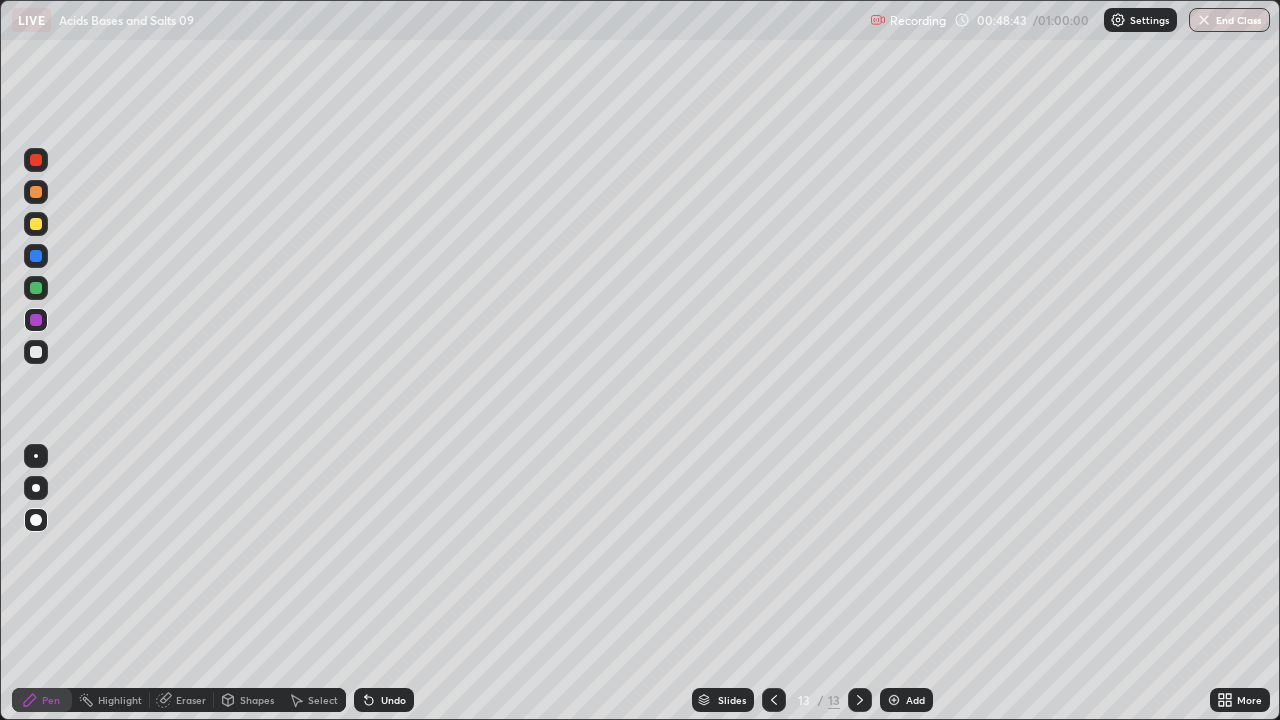 click at bounding box center (36, 352) 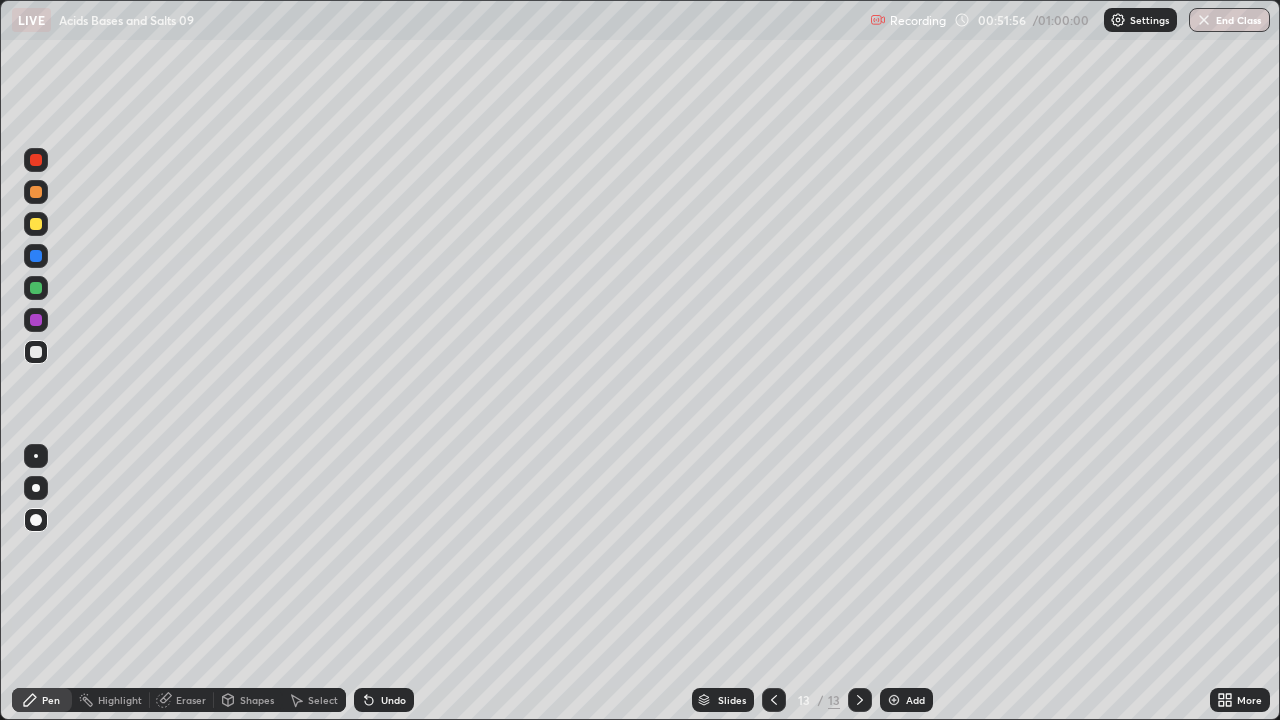 click at bounding box center (894, 700) 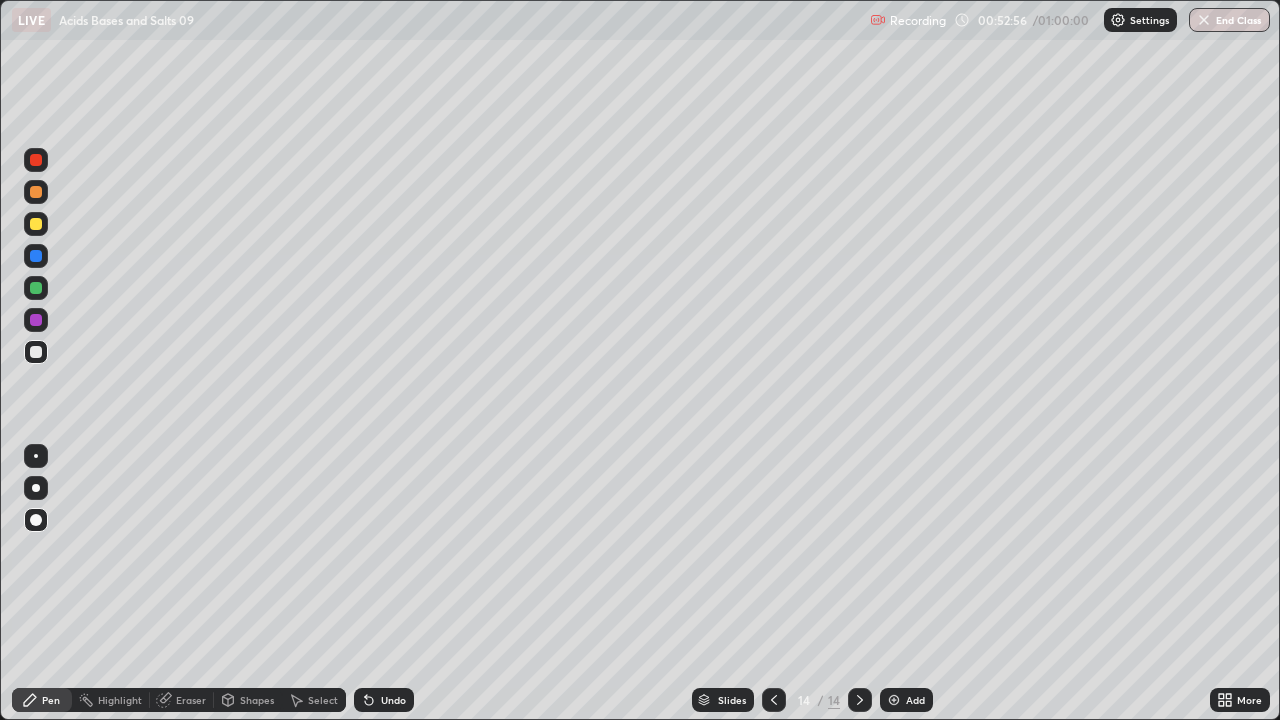 click on "End Class" at bounding box center [1229, 20] 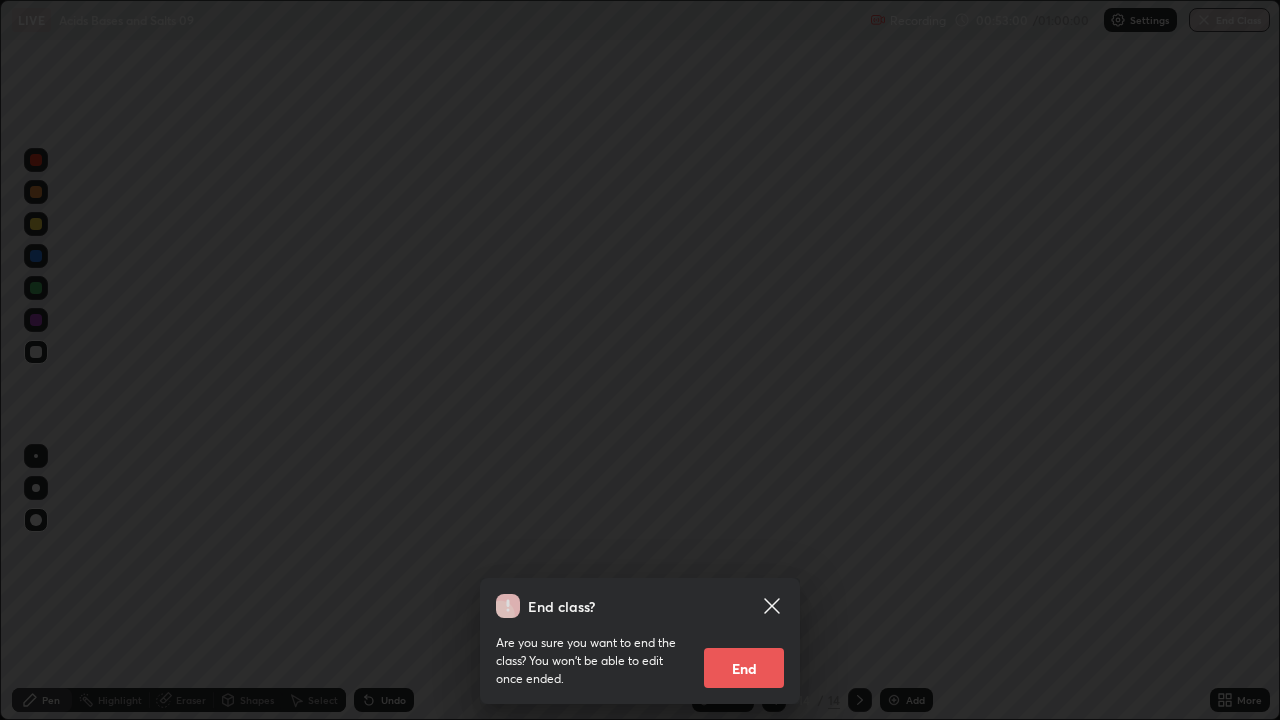 click on "End" at bounding box center (744, 668) 